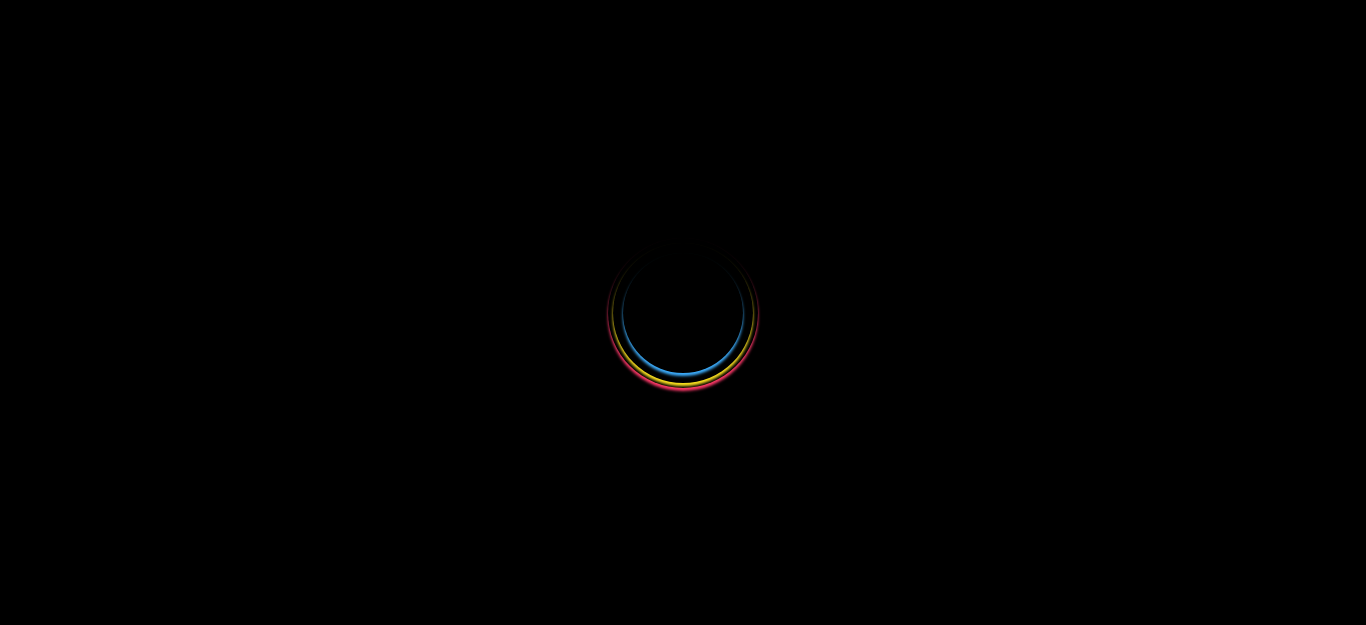 select 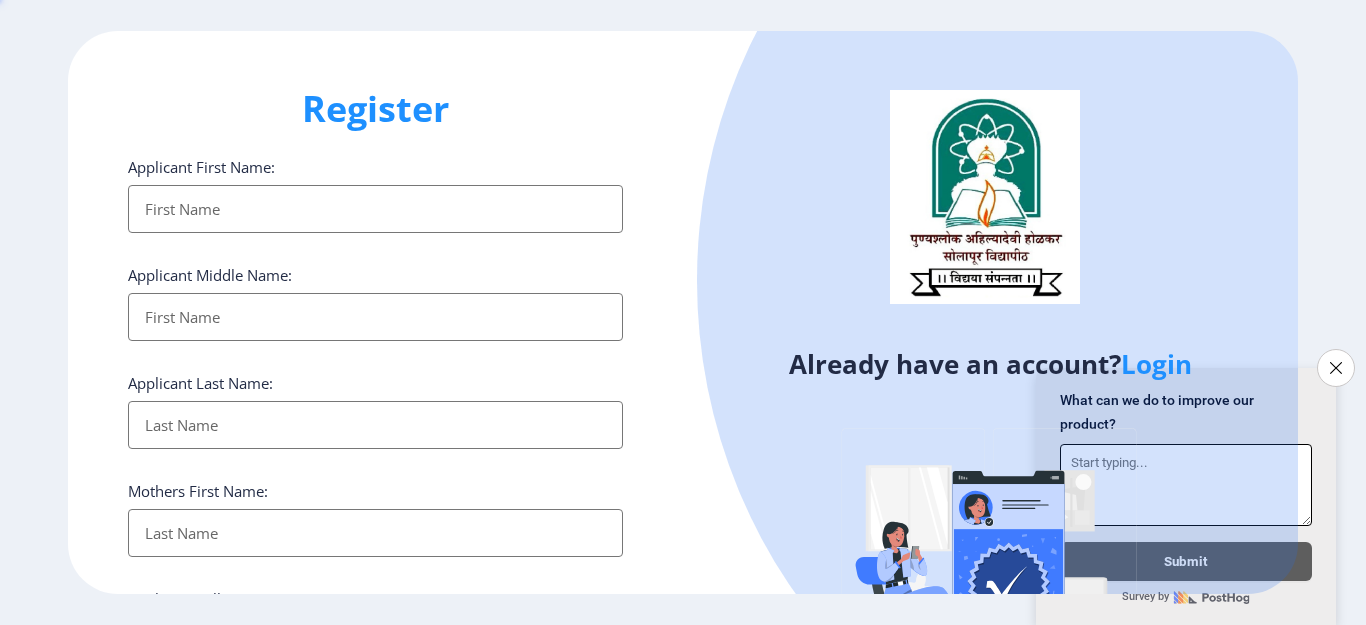 scroll, scrollTop: 0, scrollLeft: 0, axis: both 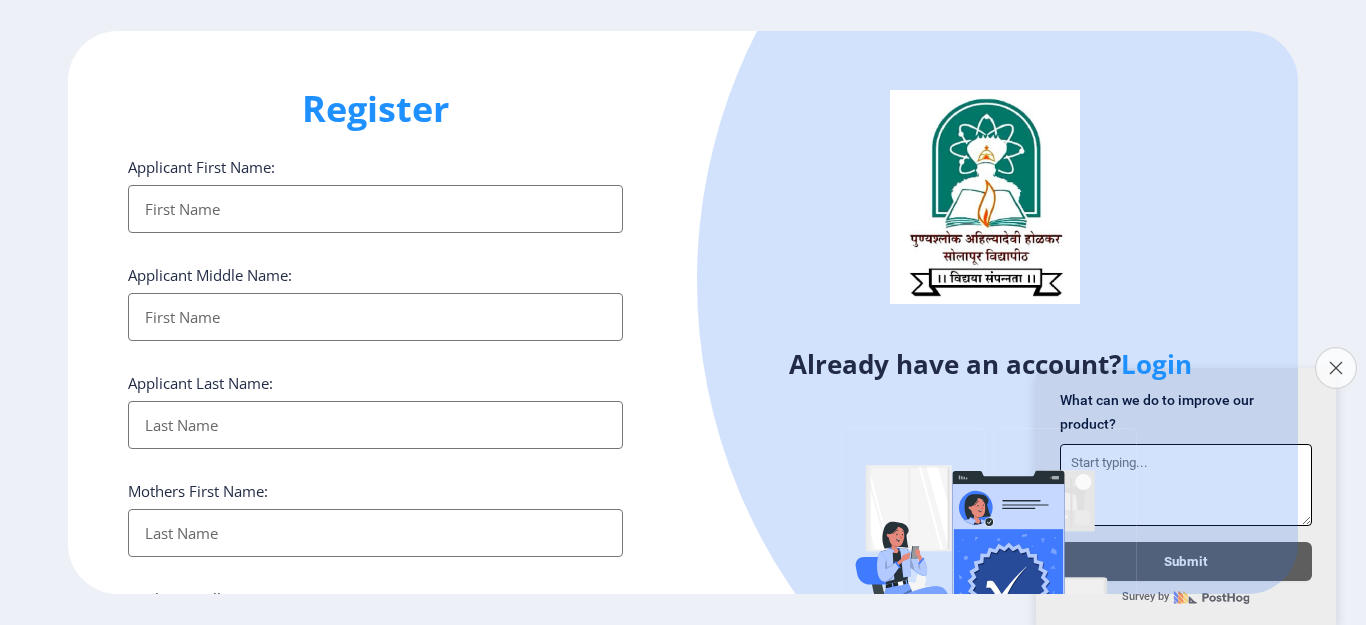 click 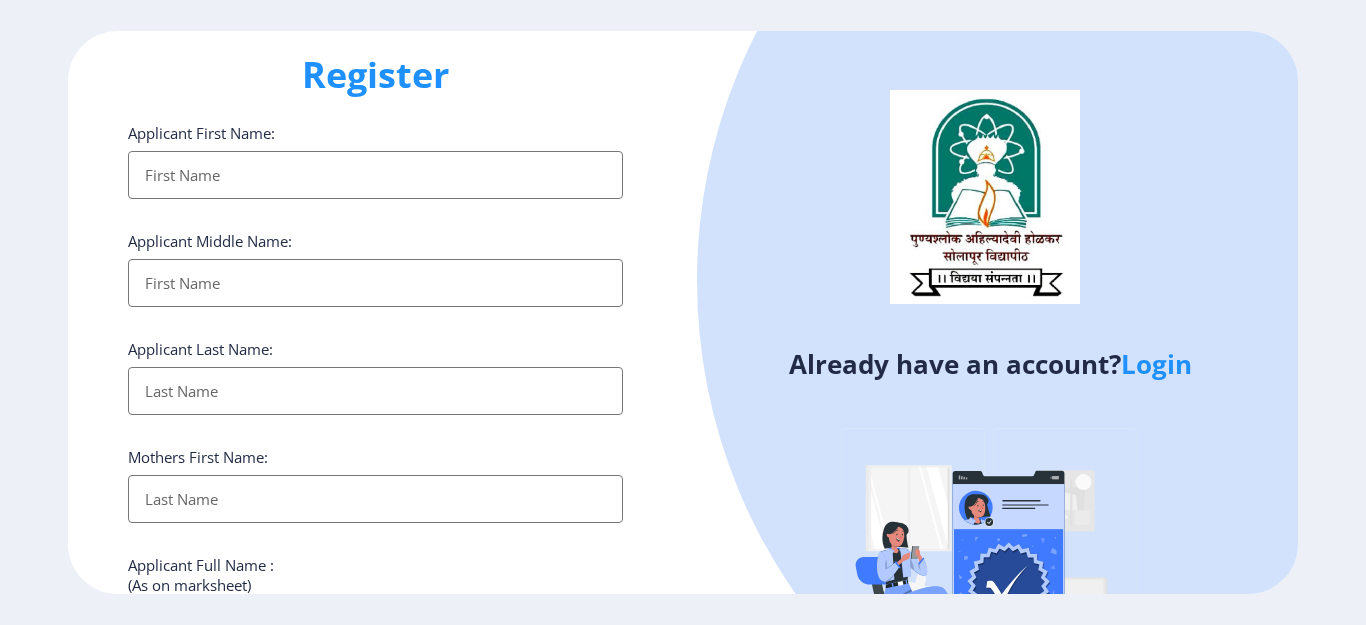 scroll, scrollTop: 0, scrollLeft: 0, axis: both 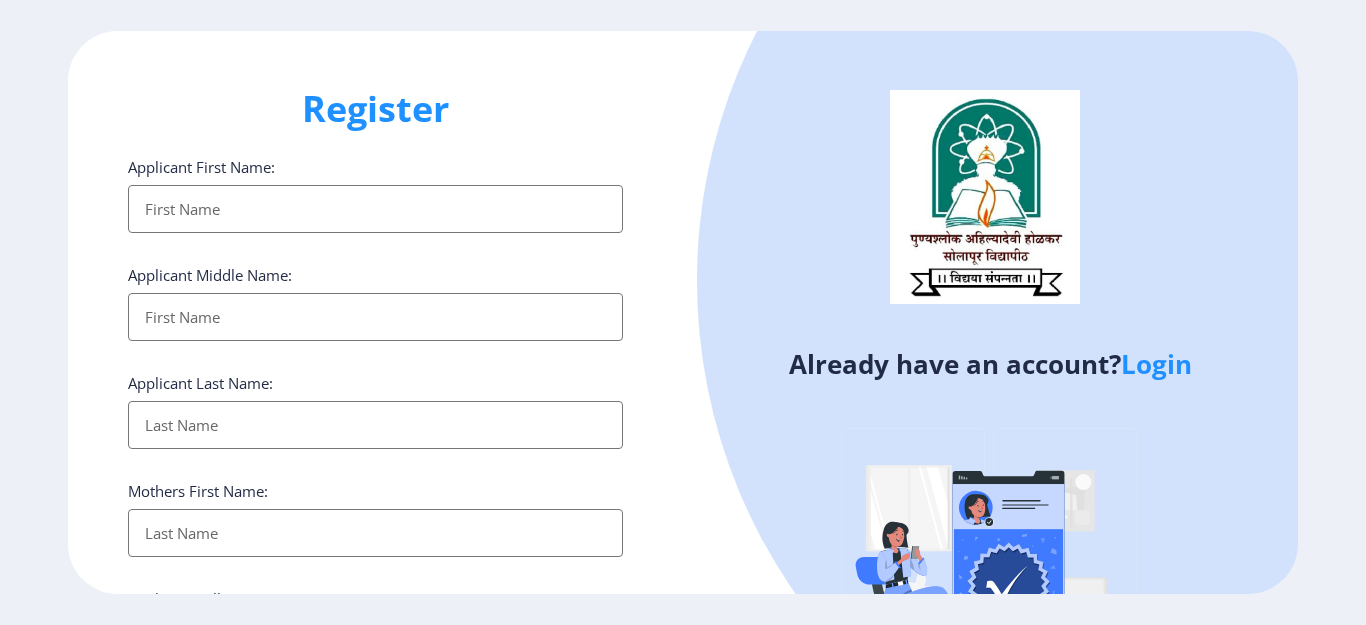 click on "Applicant First Name:" at bounding box center (375, 209) 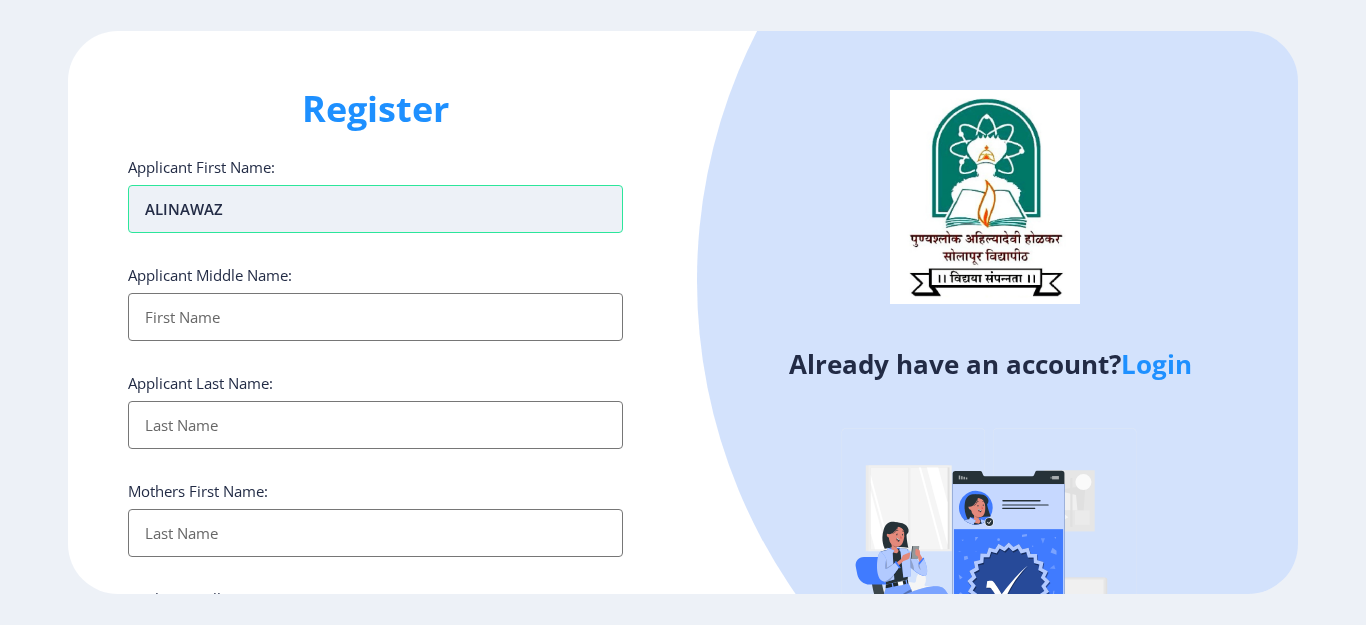 type on "ALINAWAZ" 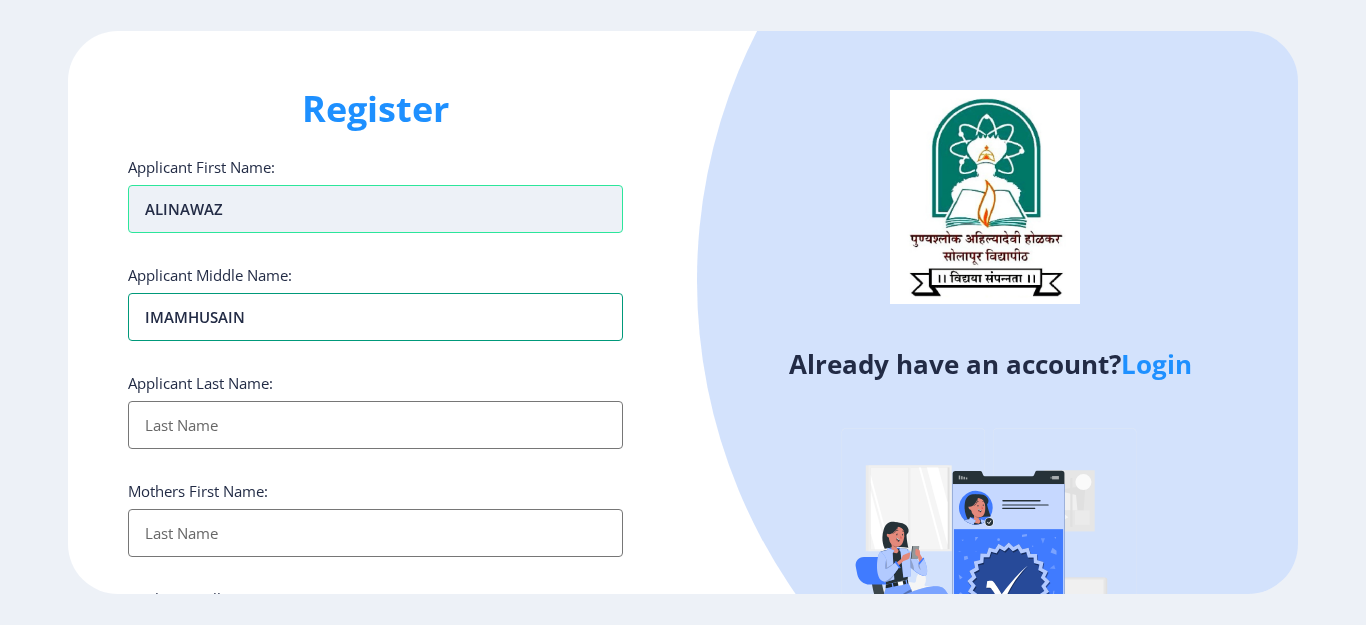 type on "IMAMHUSAIN" 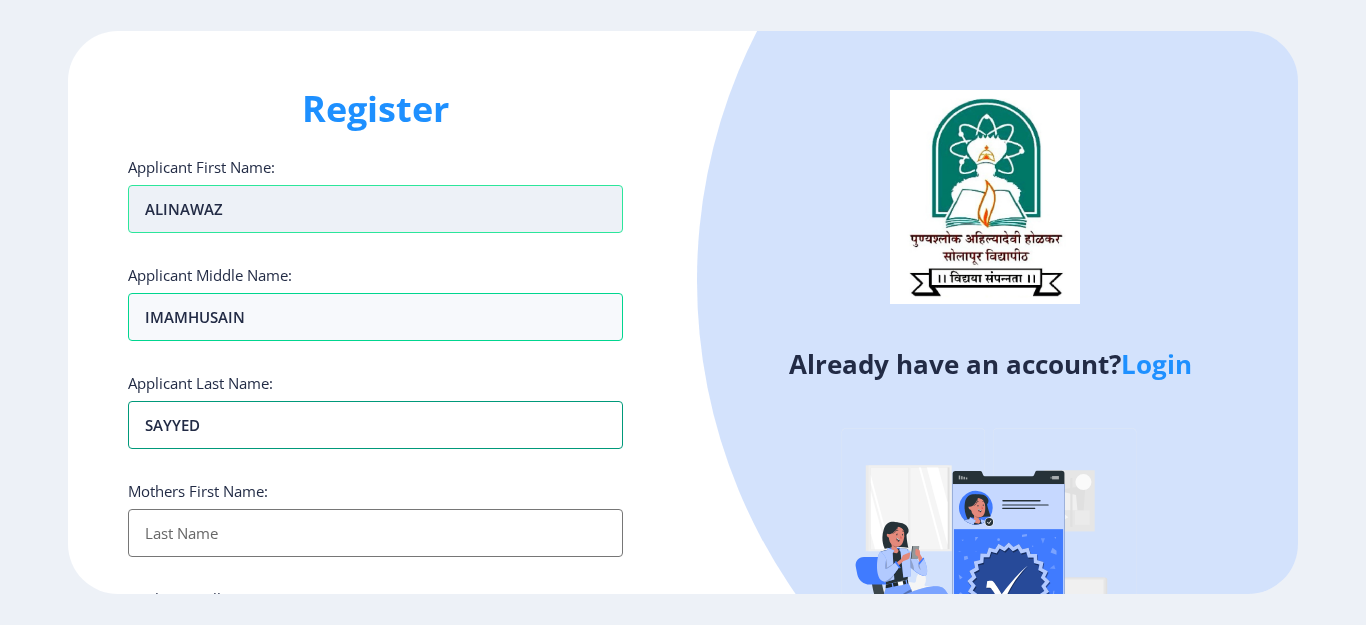 type on "SAYYED" 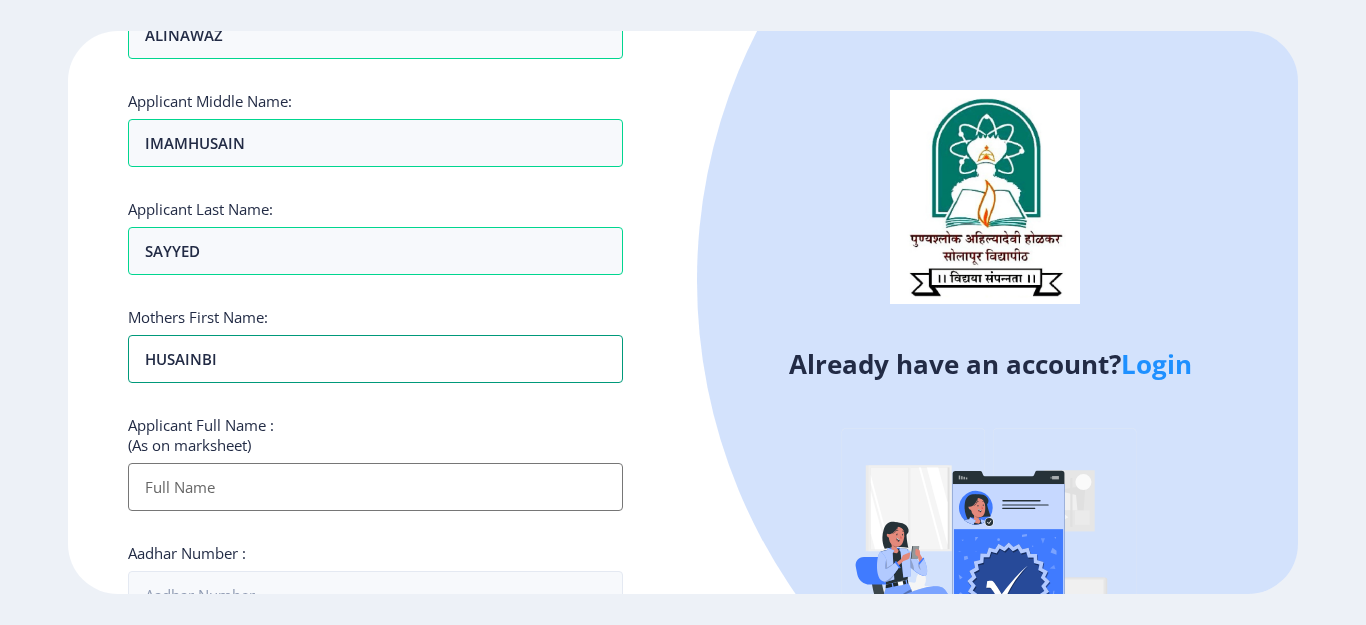 scroll, scrollTop: 253, scrollLeft: 0, axis: vertical 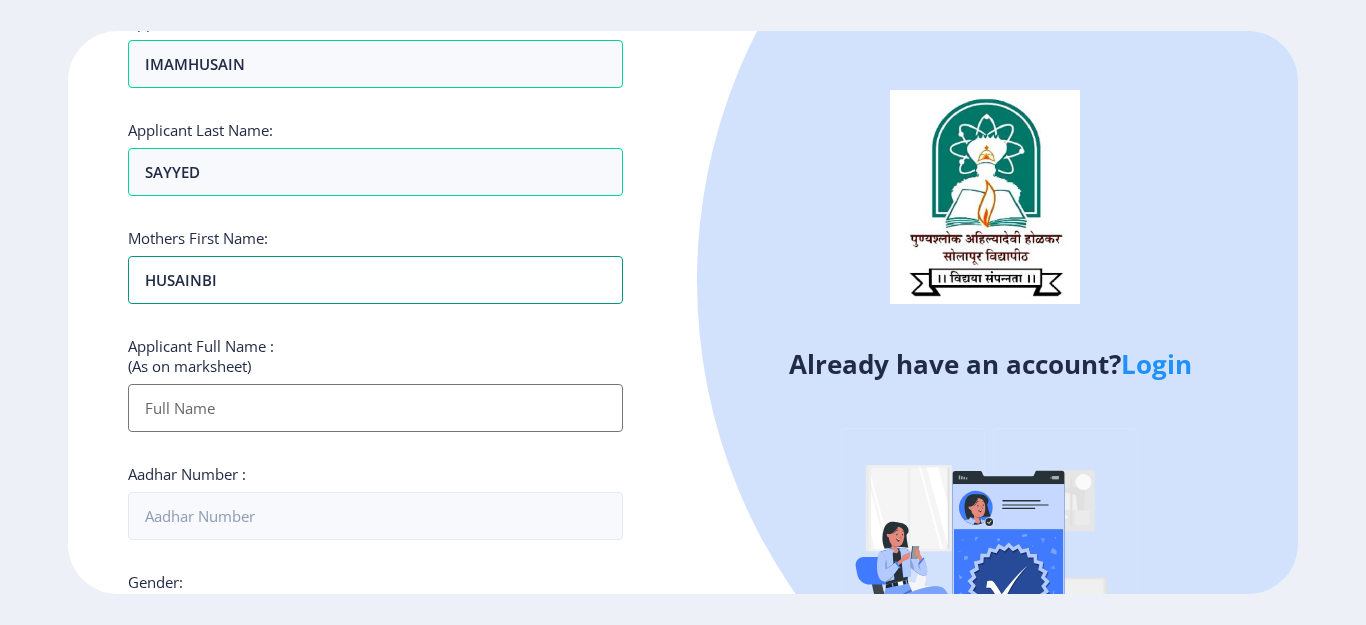 type on "HUSAINBI" 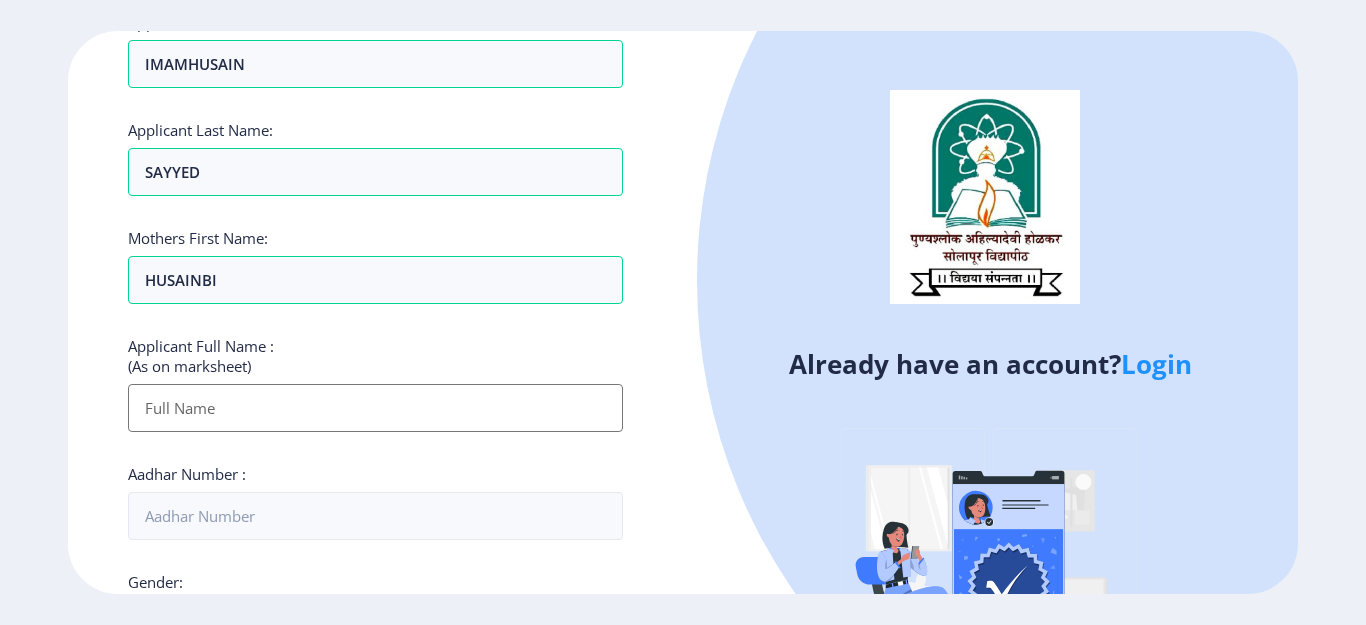 click on "Applicant First Name:" at bounding box center (375, 408) 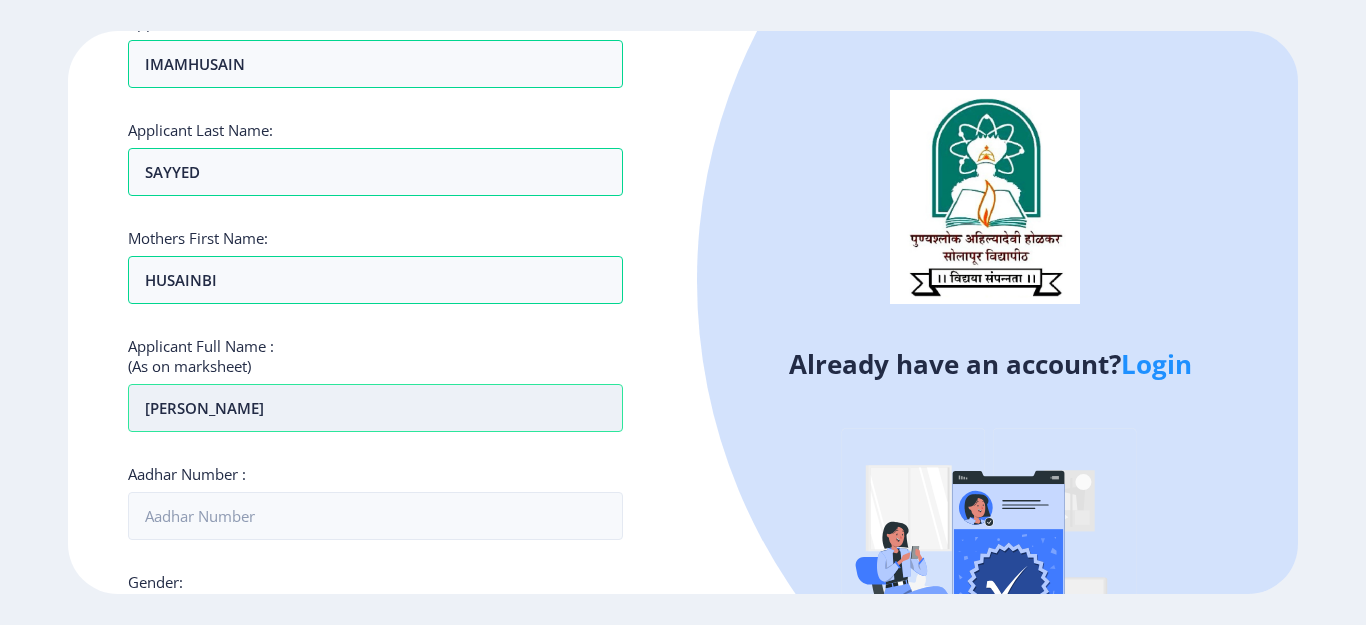 type on "sAYYED ALINAWAZ IMAMHUSAIN" 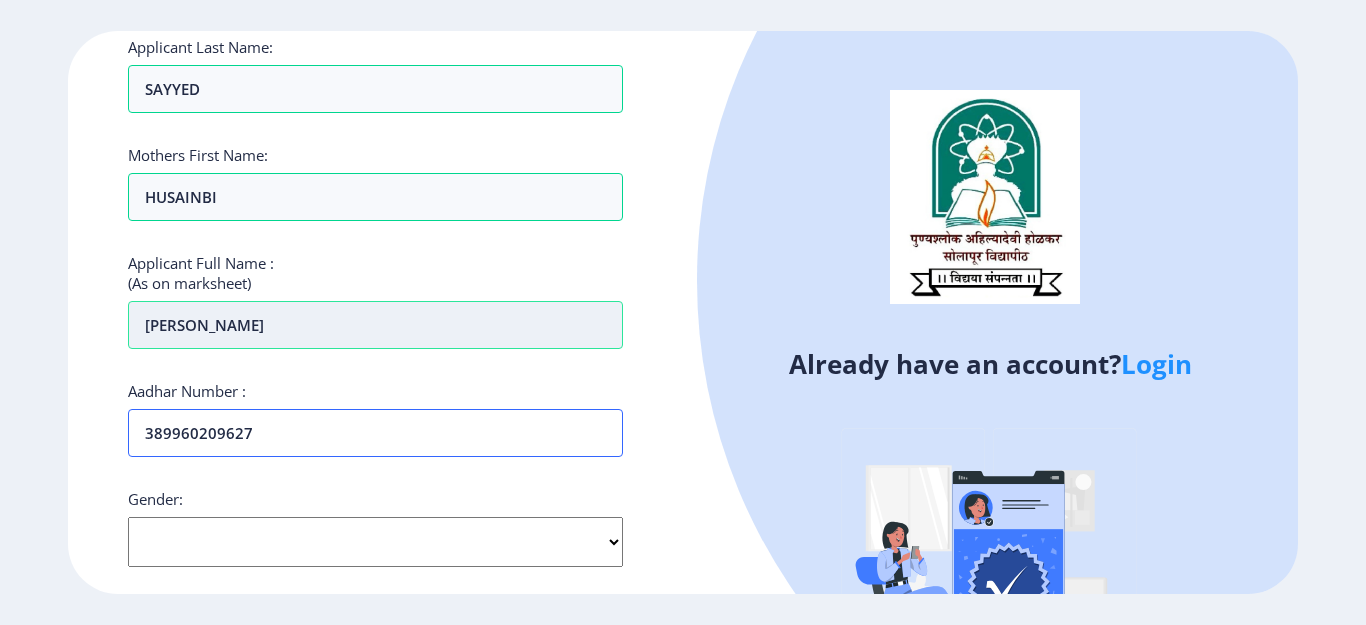 scroll, scrollTop: 385, scrollLeft: 0, axis: vertical 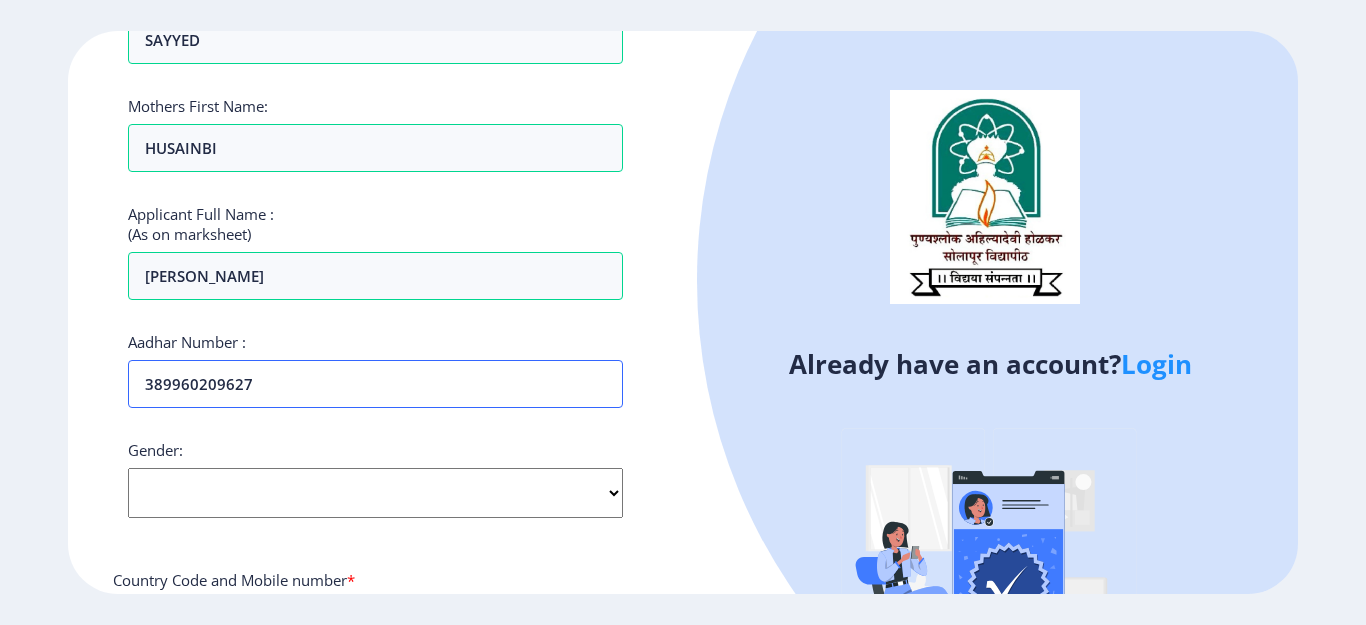 type on "389960209627" 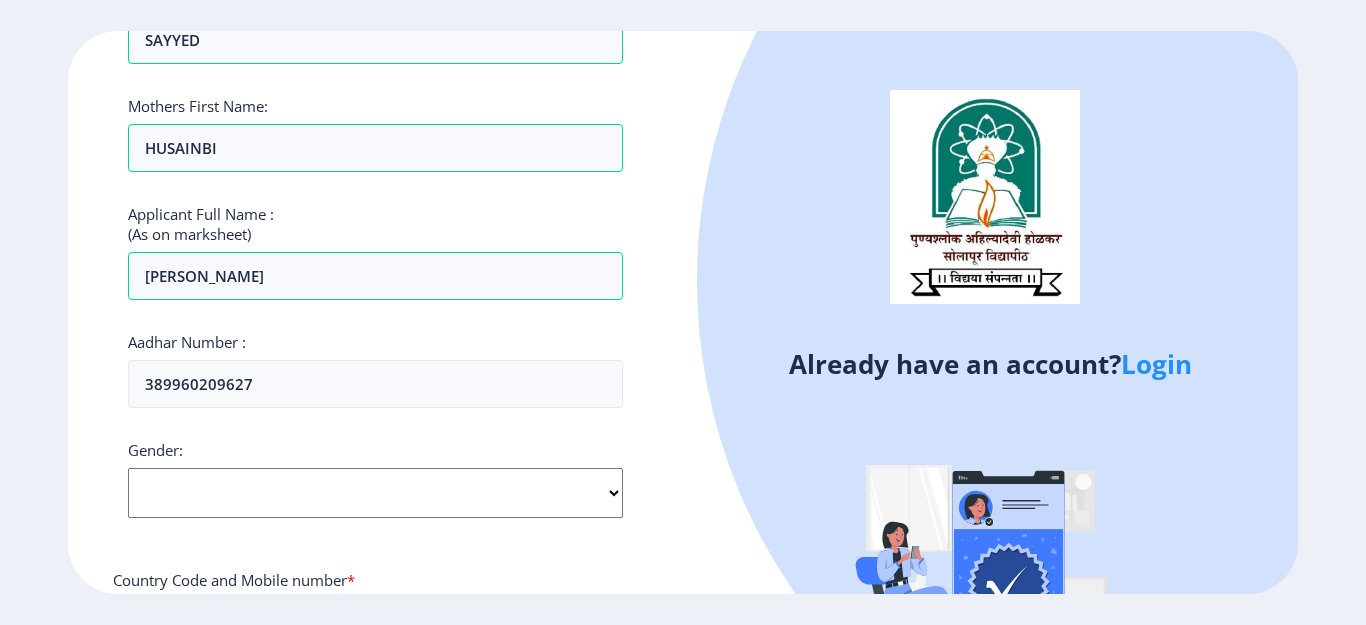 click on "Select Gender Male Female Other" 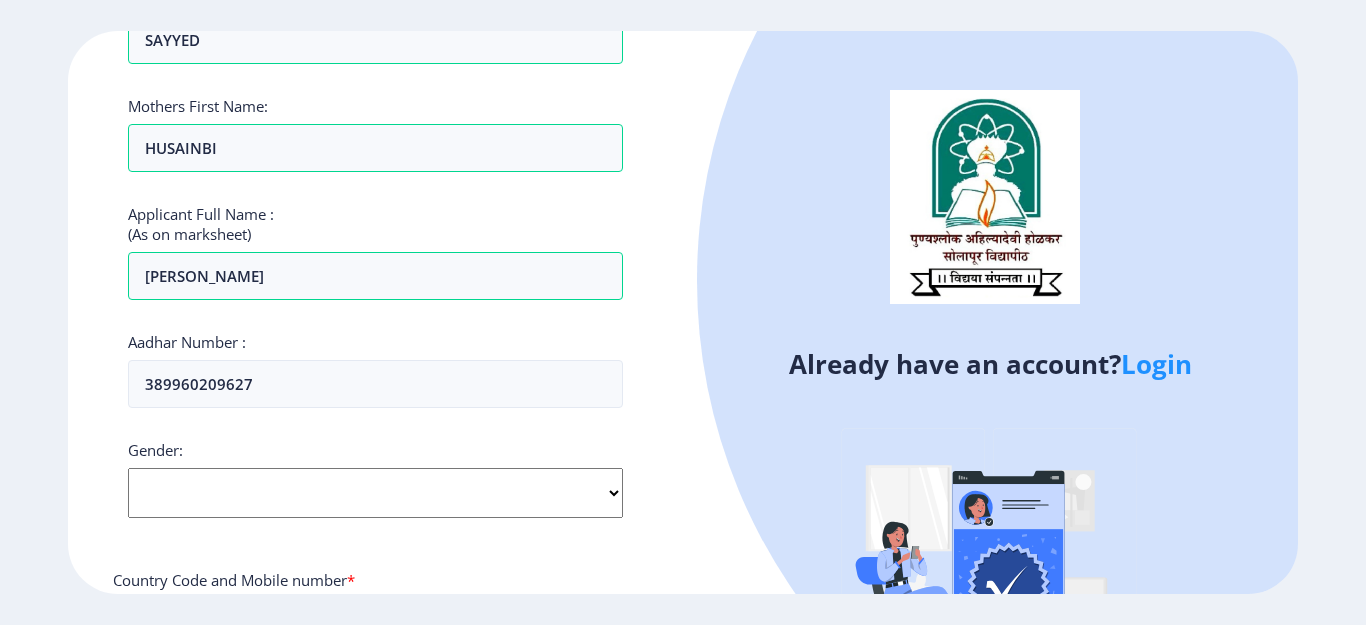 select on "[DEMOGRAPHIC_DATA]" 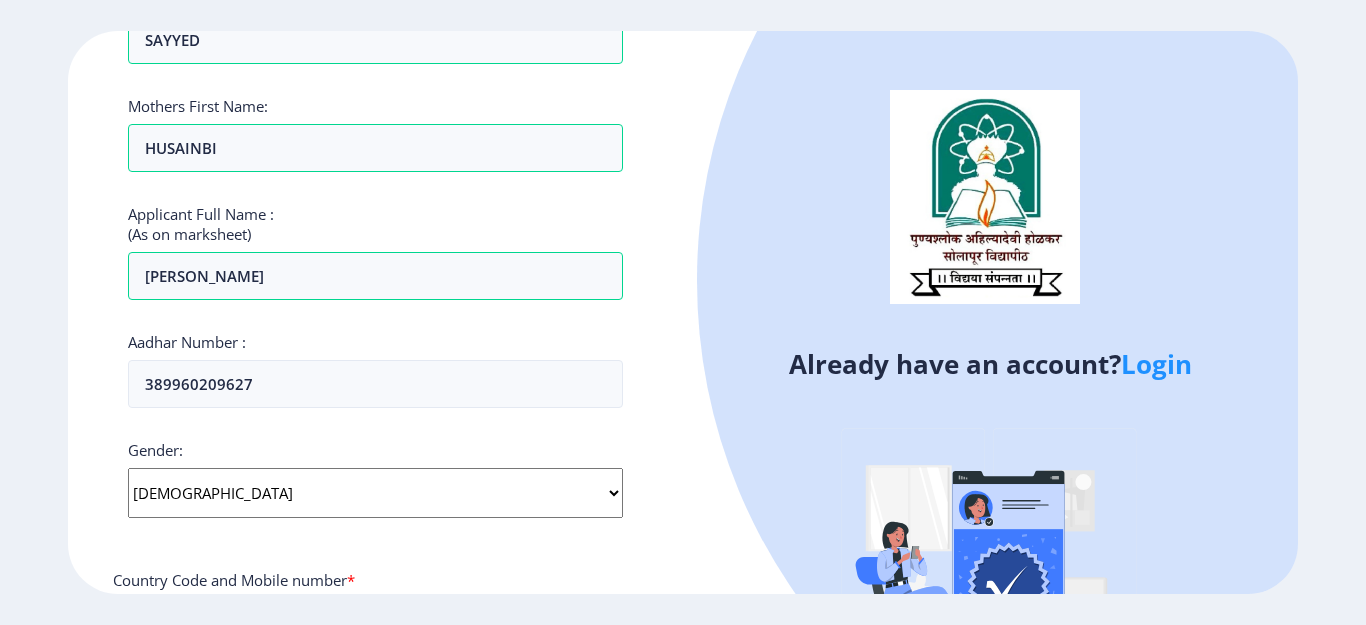 click on "Select Gender Male Female Other" 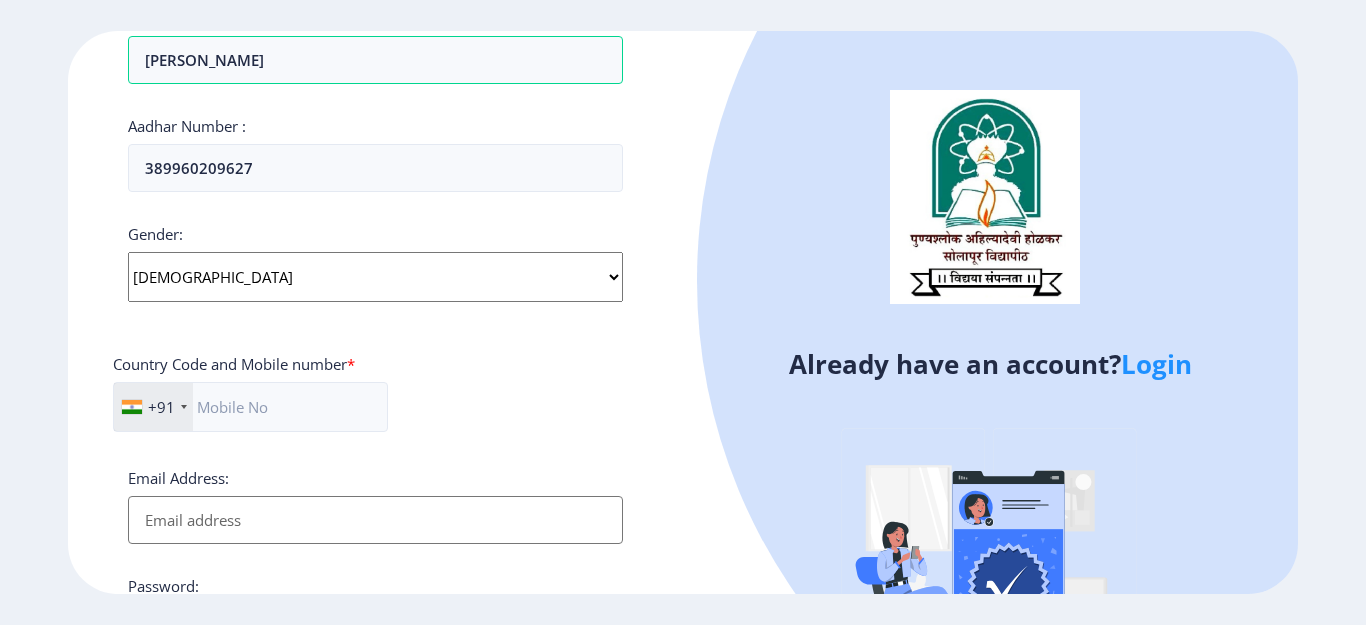 scroll, scrollTop: 674, scrollLeft: 0, axis: vertical 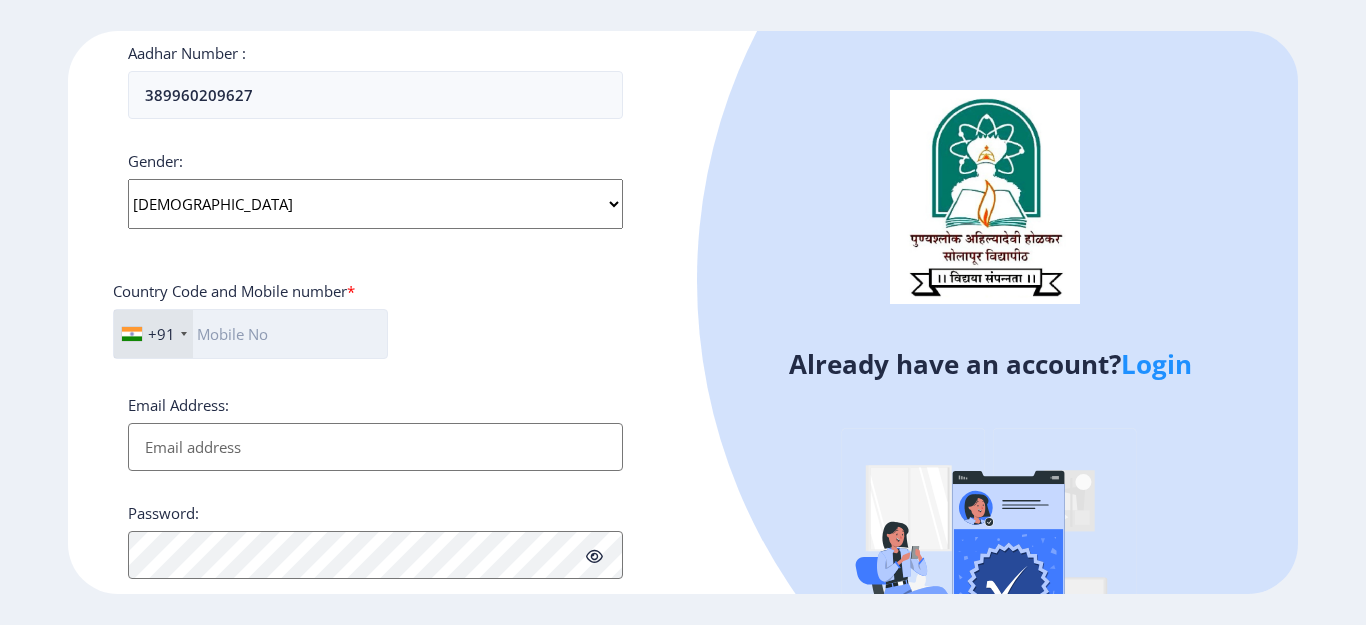 click 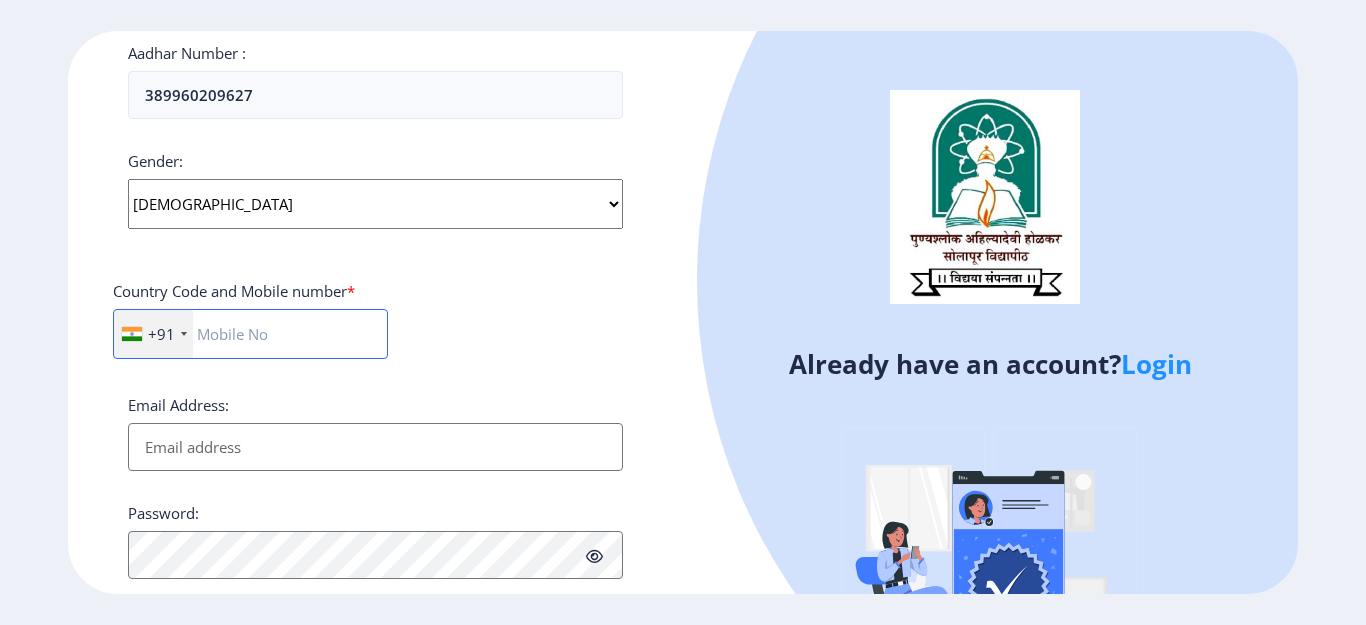 type on "0878 876 8080" 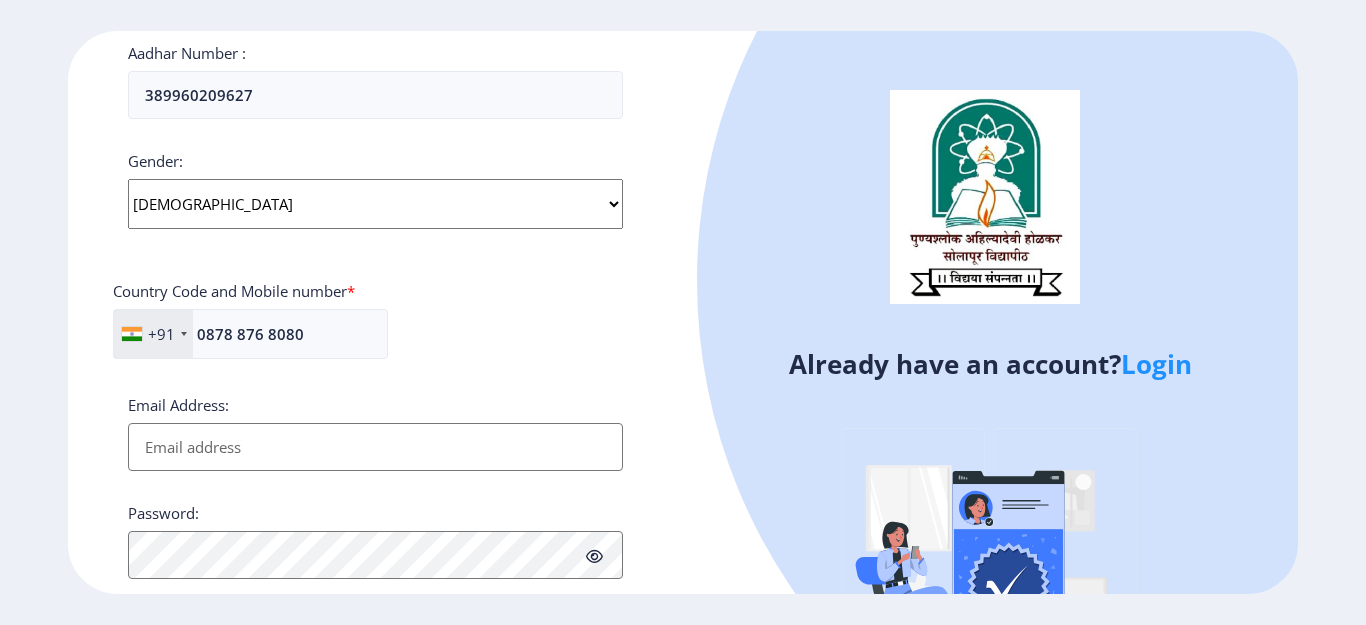 type on "ali.sayyed123@gmail.com" 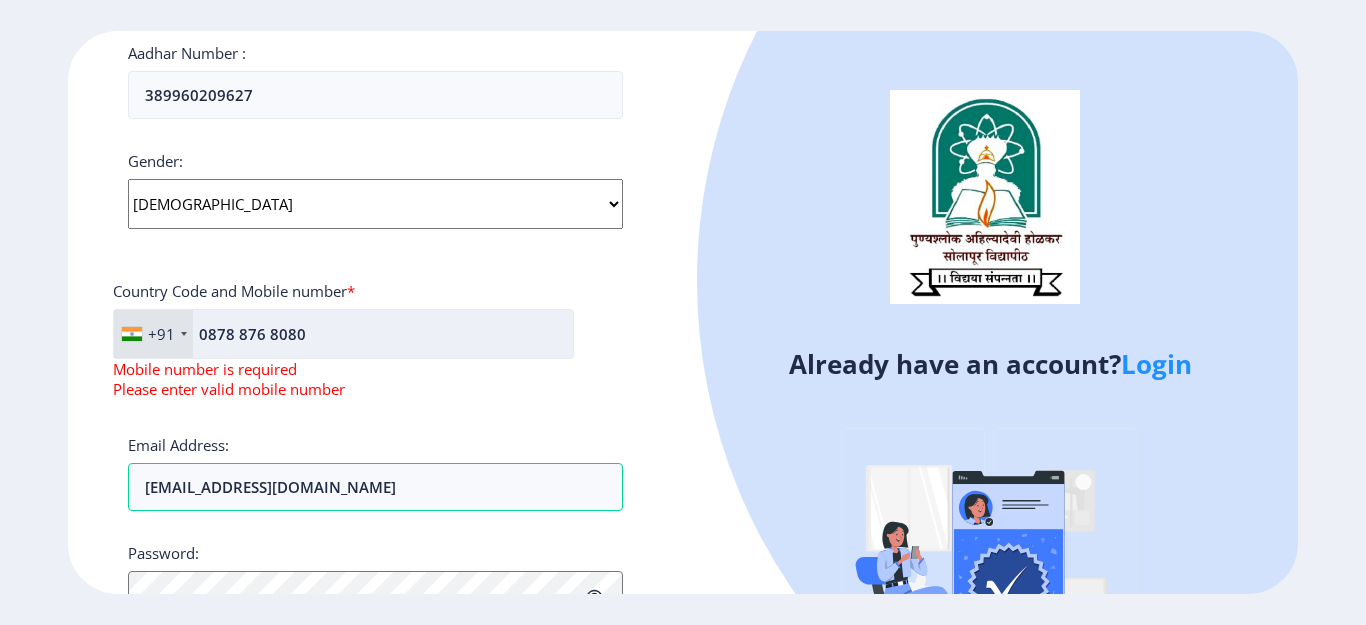 click on "0878 876 8080" 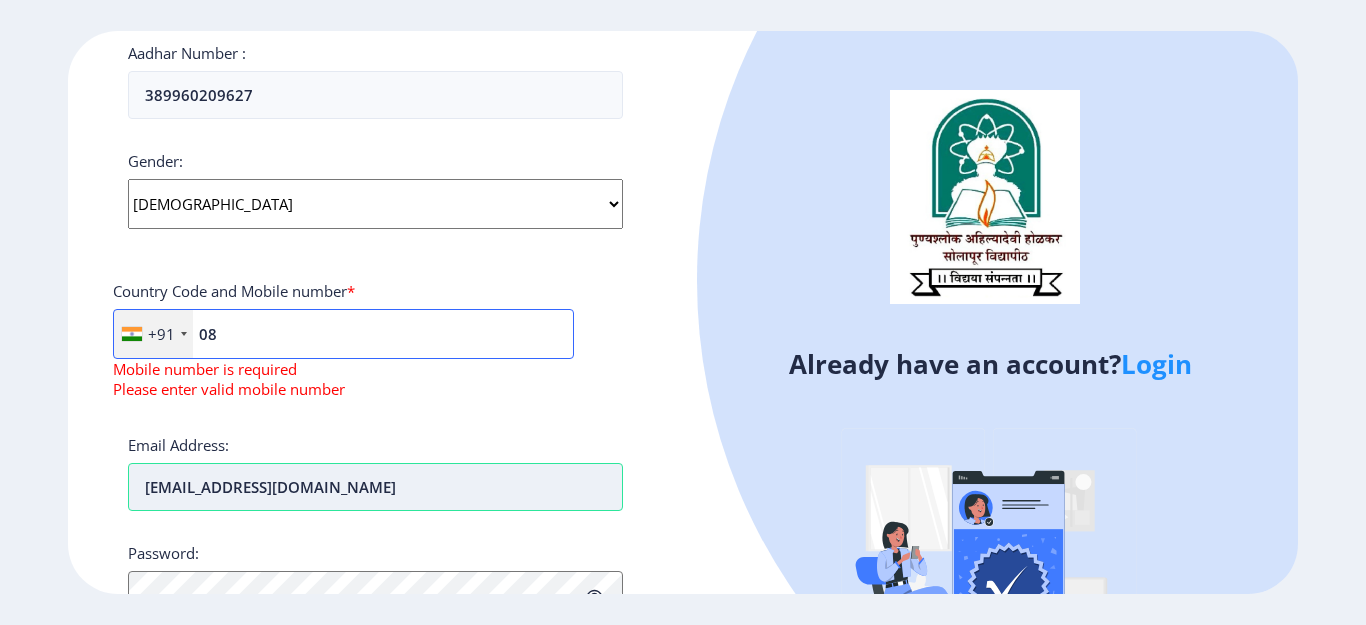type on "0" 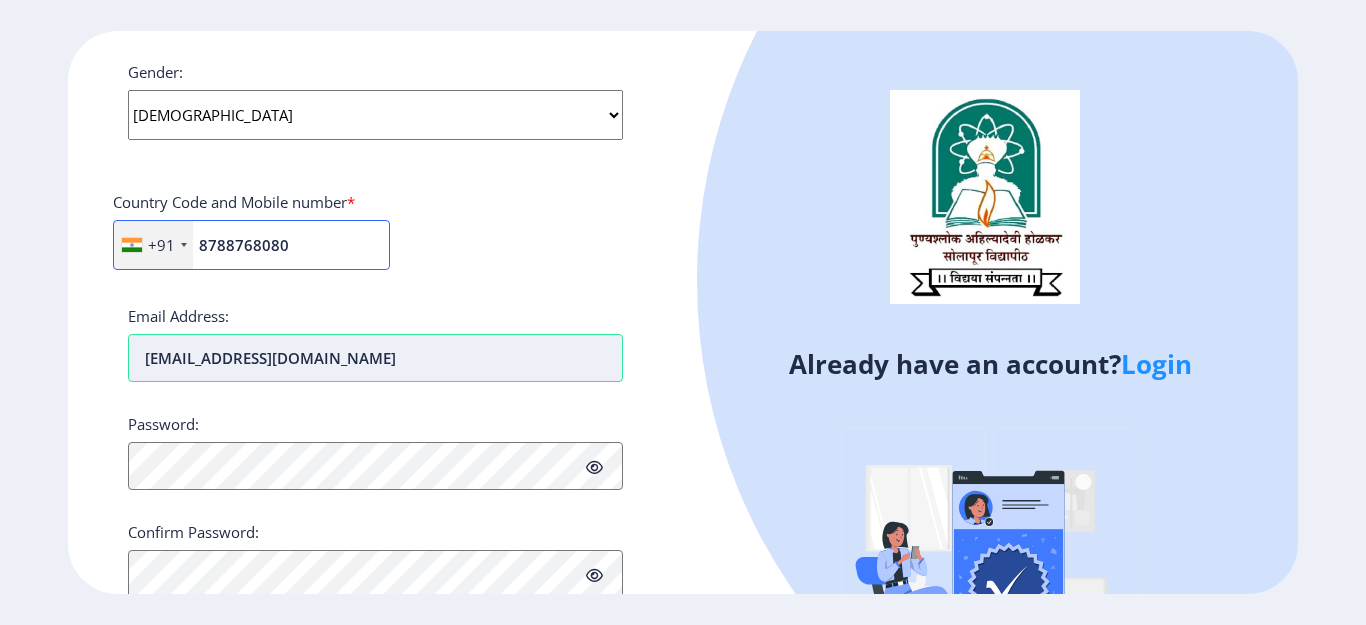 scroll, scrollTop: 769, scrollLeft: 0, axis: vertical 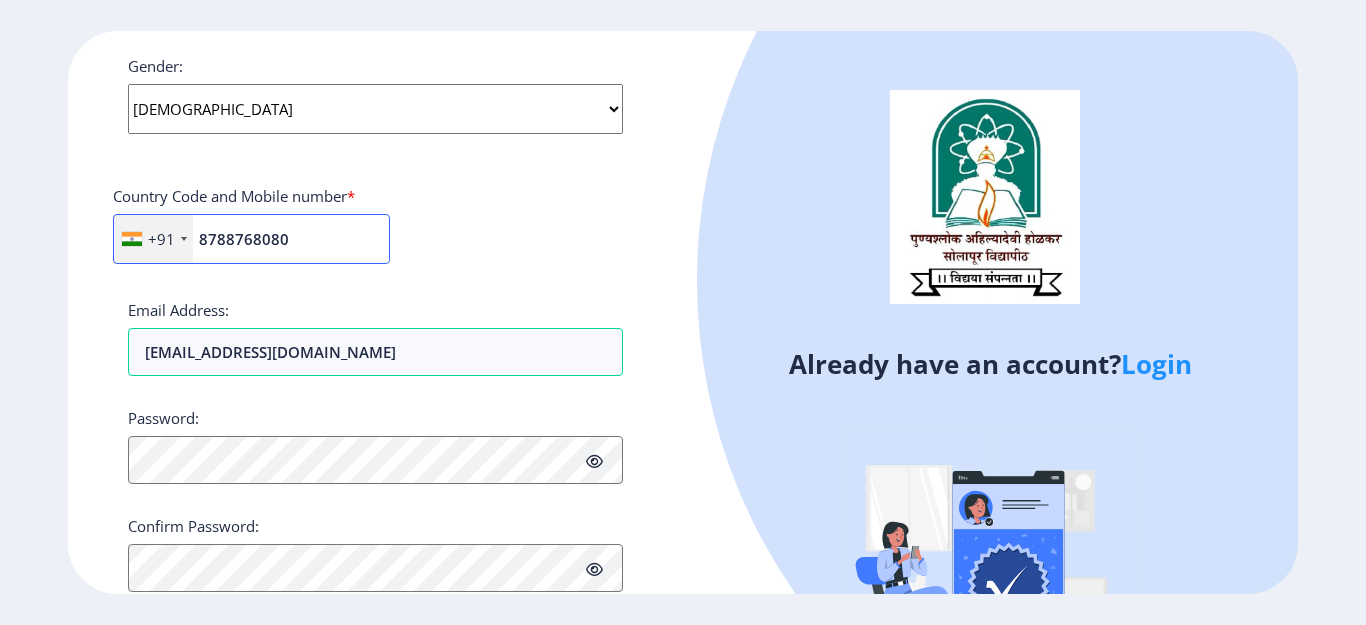 type on "8788768080" 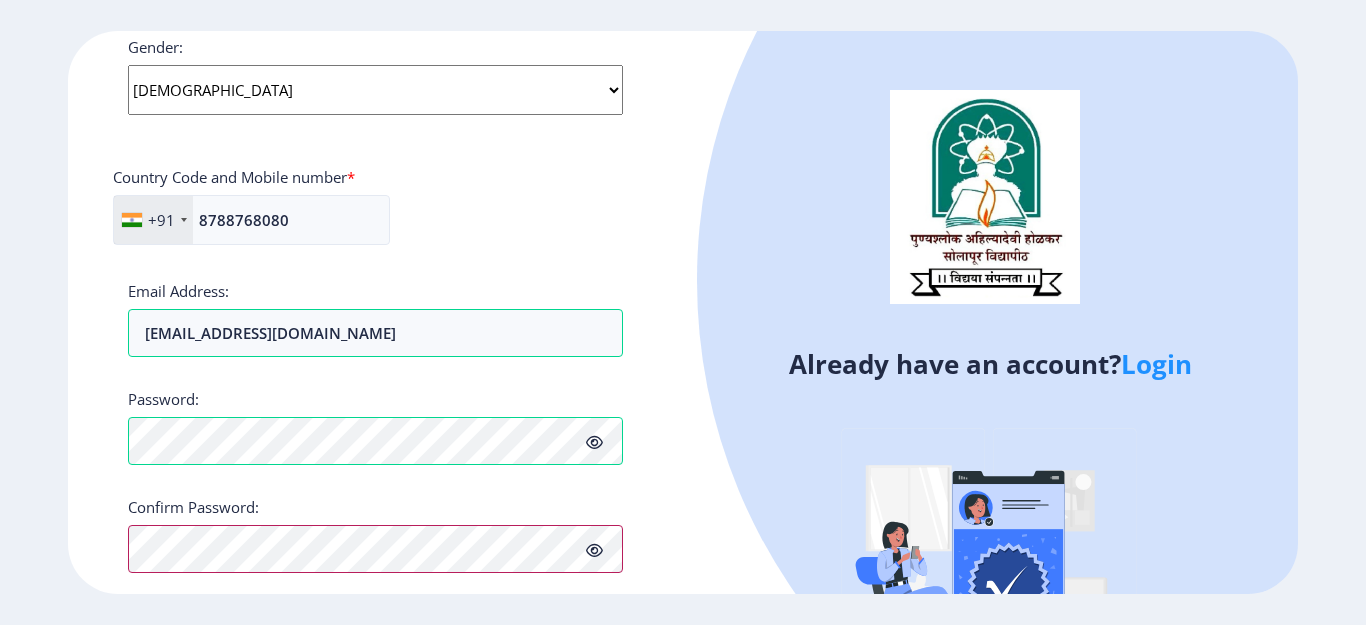 scroll, scrollTop: 853, scrollLeft: 0, axis: vertical 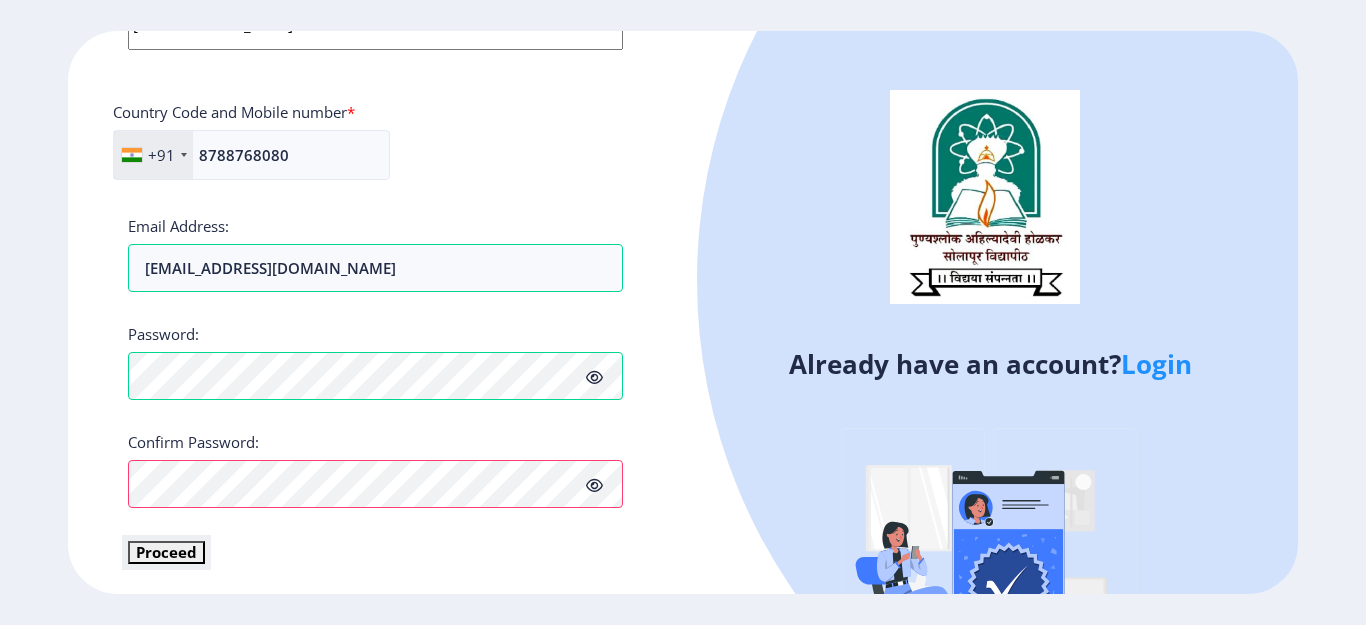 click on "Proceed" 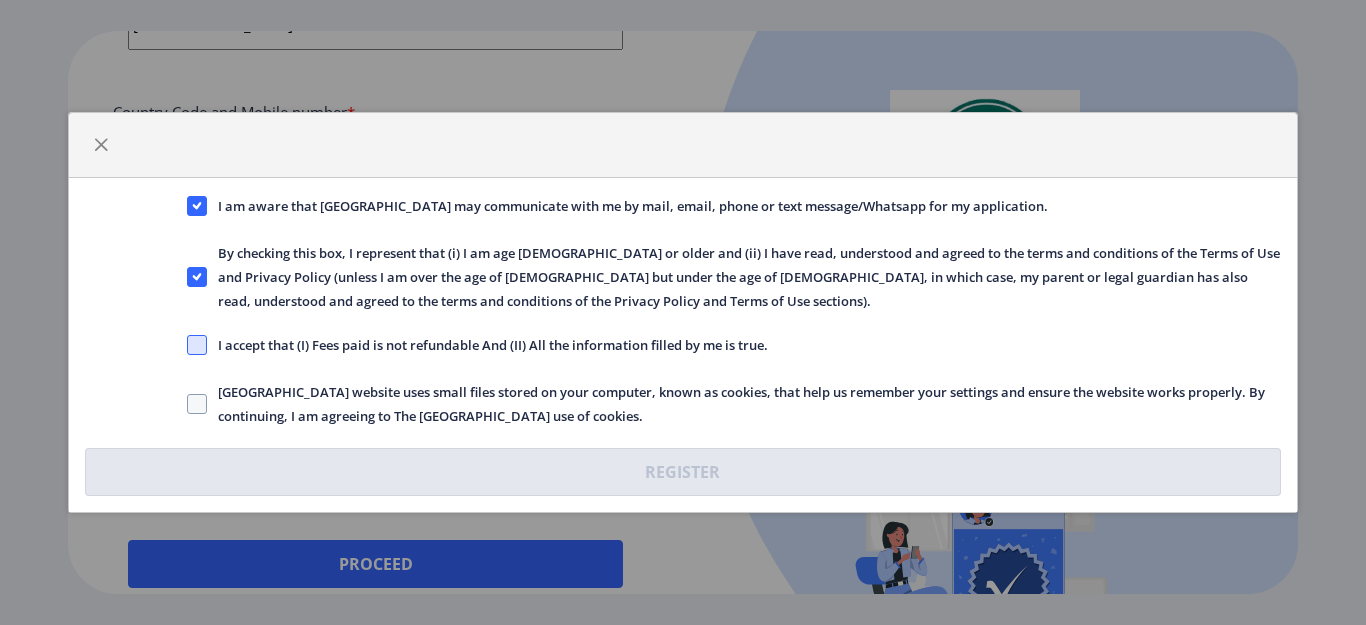 click 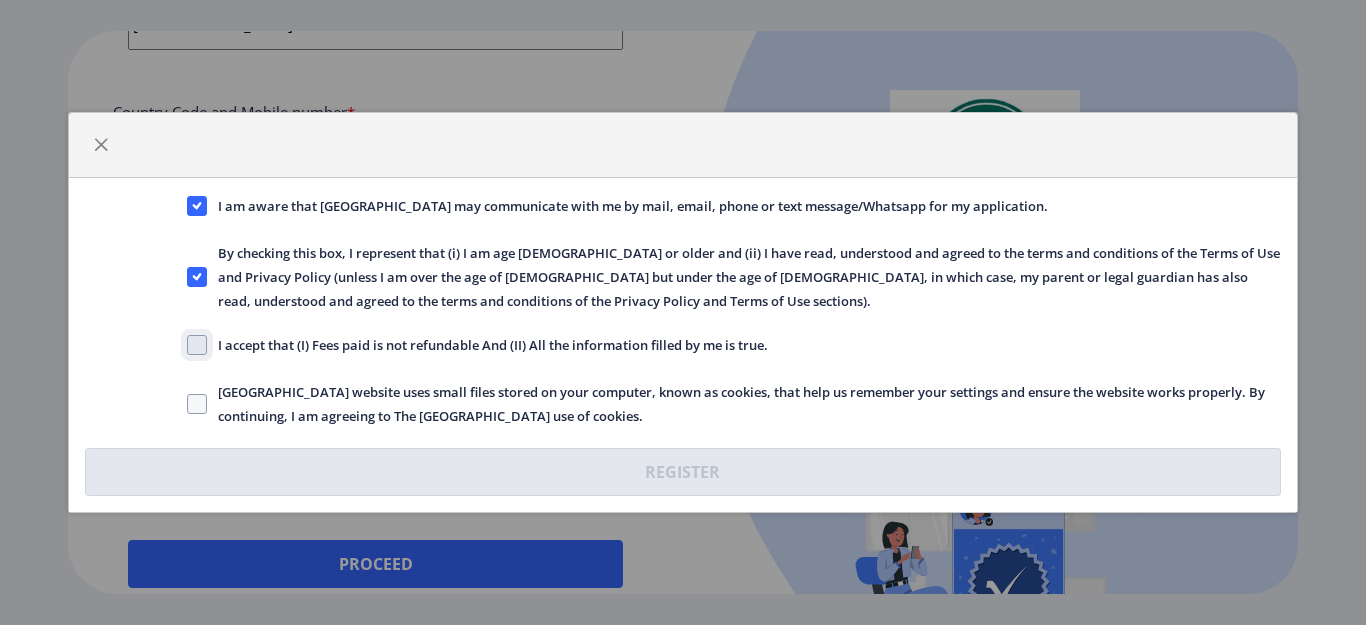 click on "I accept that (I) Fees paid is not refundable And (II) All the information filled by me is true." 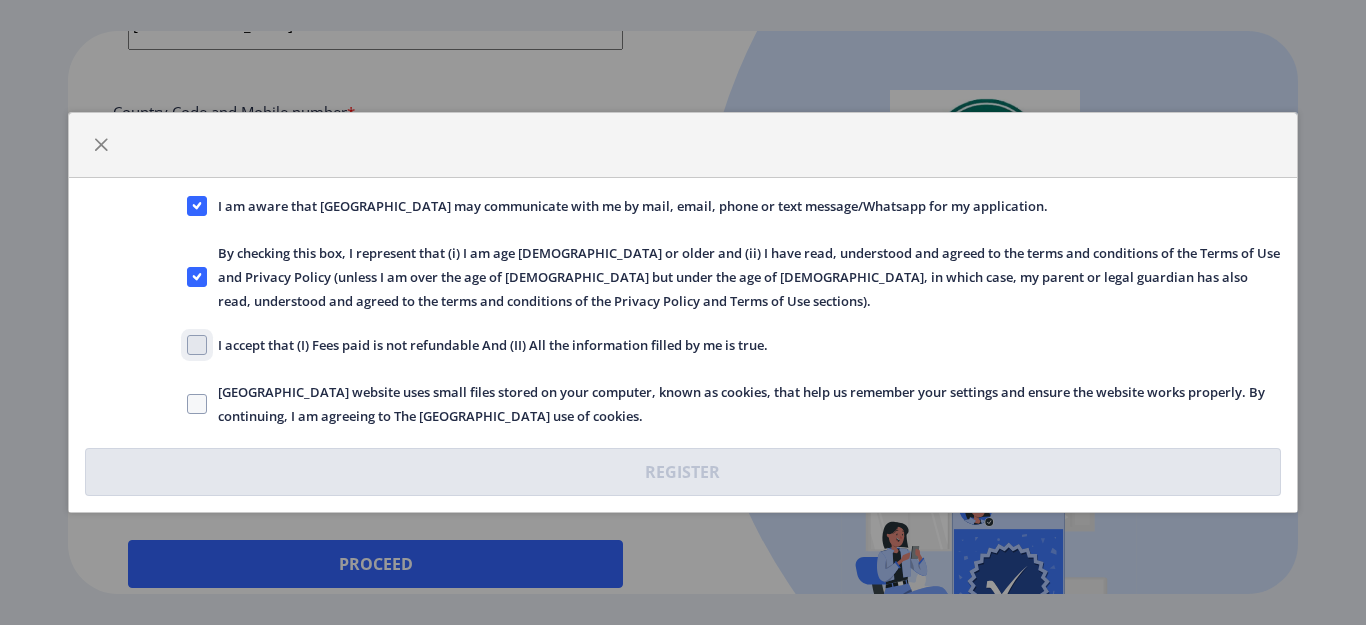 checkbox on "true" 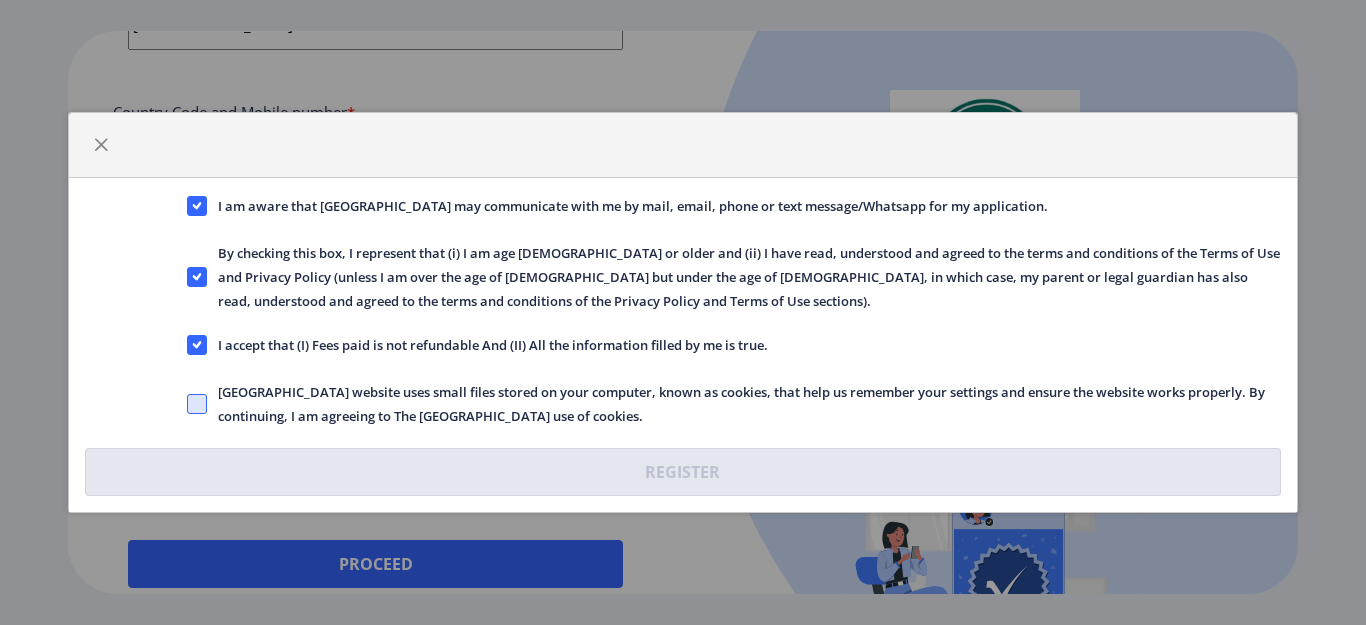 click 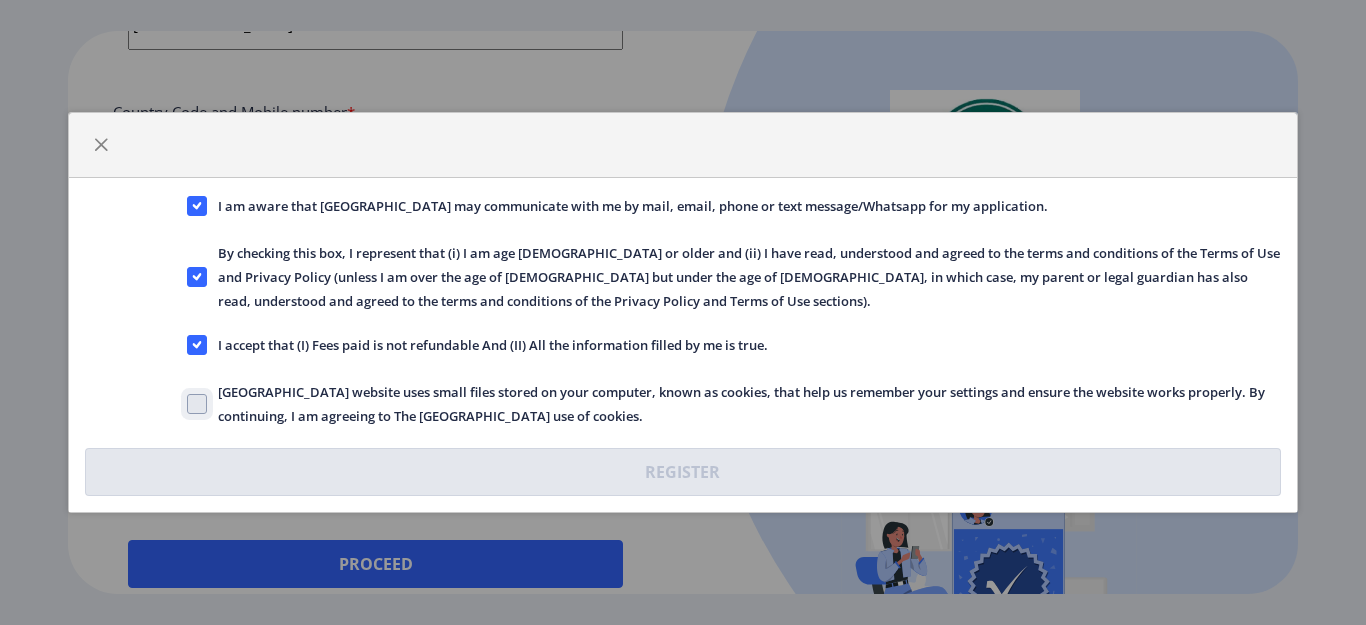 click on "Solapur University website uses small files stored on your computer, known as cookies, that help us remember your settings and ensure the website works properly. By continuing, I am agreeing to The Solapur University use of cookies." 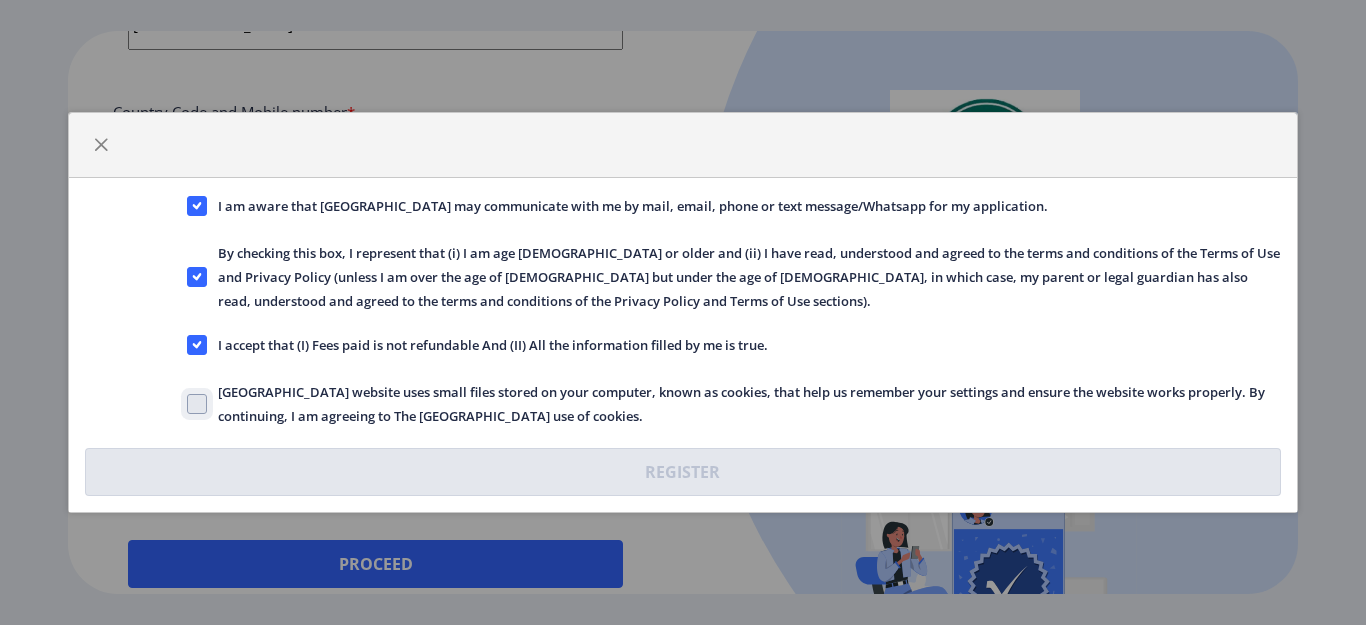 checkbox on "true" 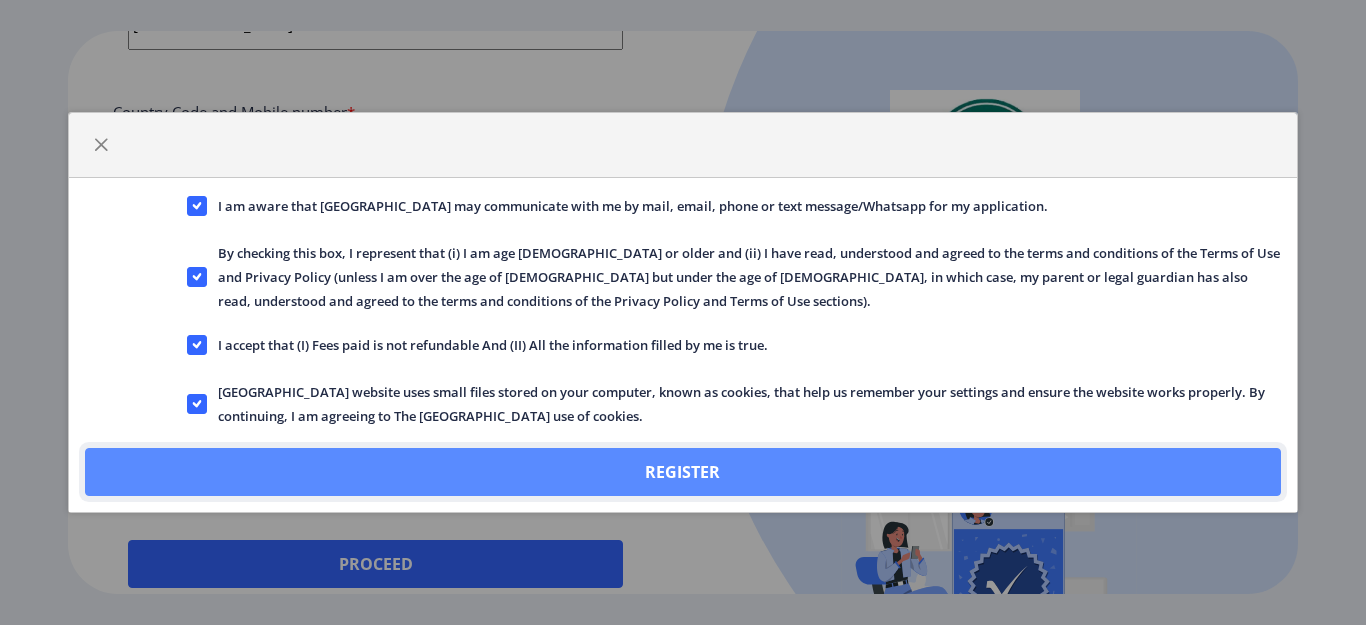 click on "Register" 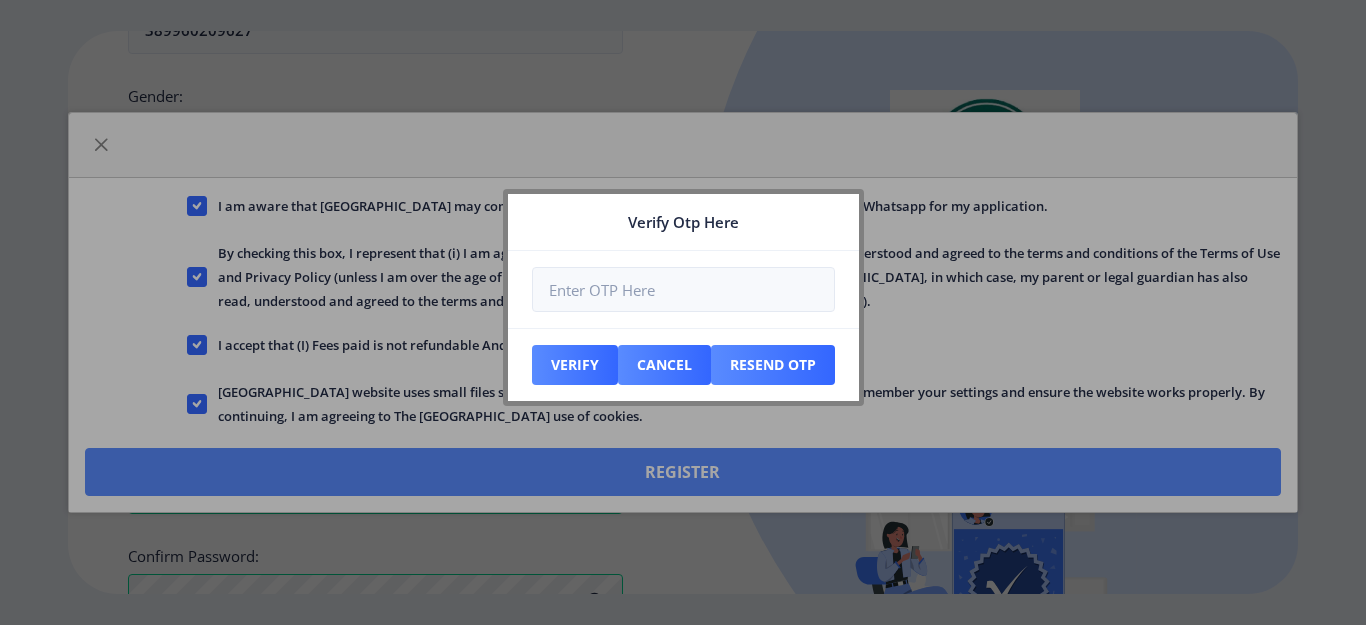 scroll, scrollTop: 967, scrollLeft: 0, axis: vertical 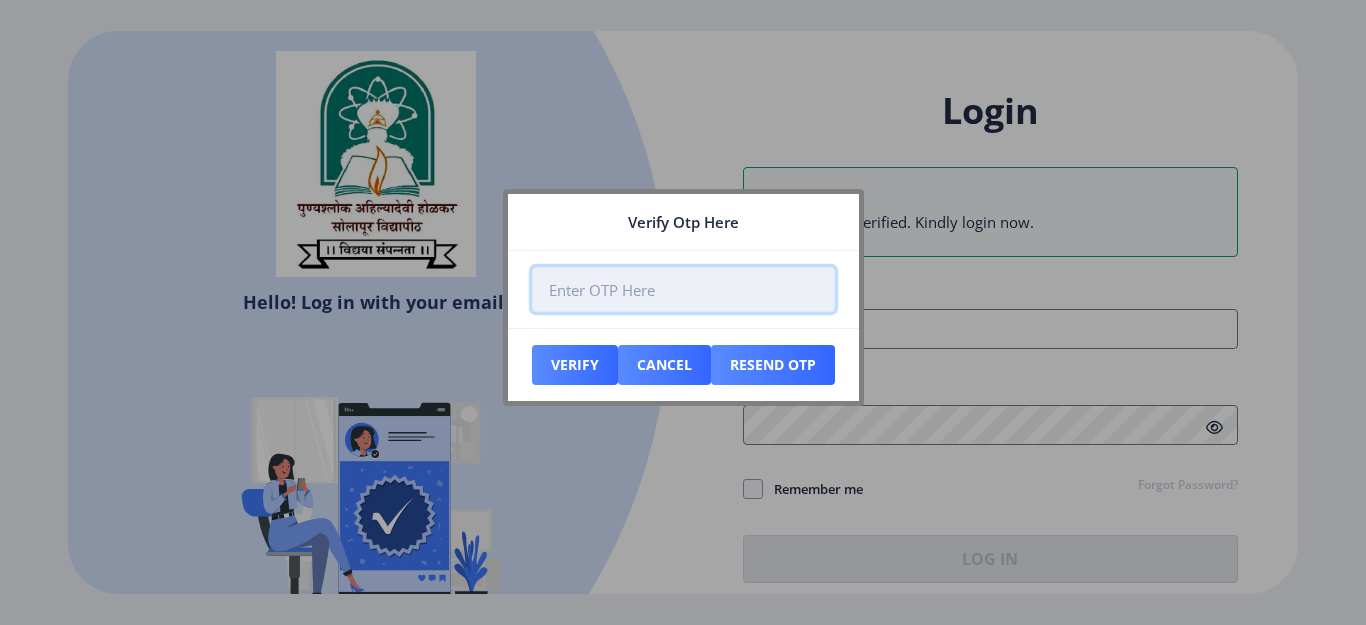 click at bounding box center (683, 289) 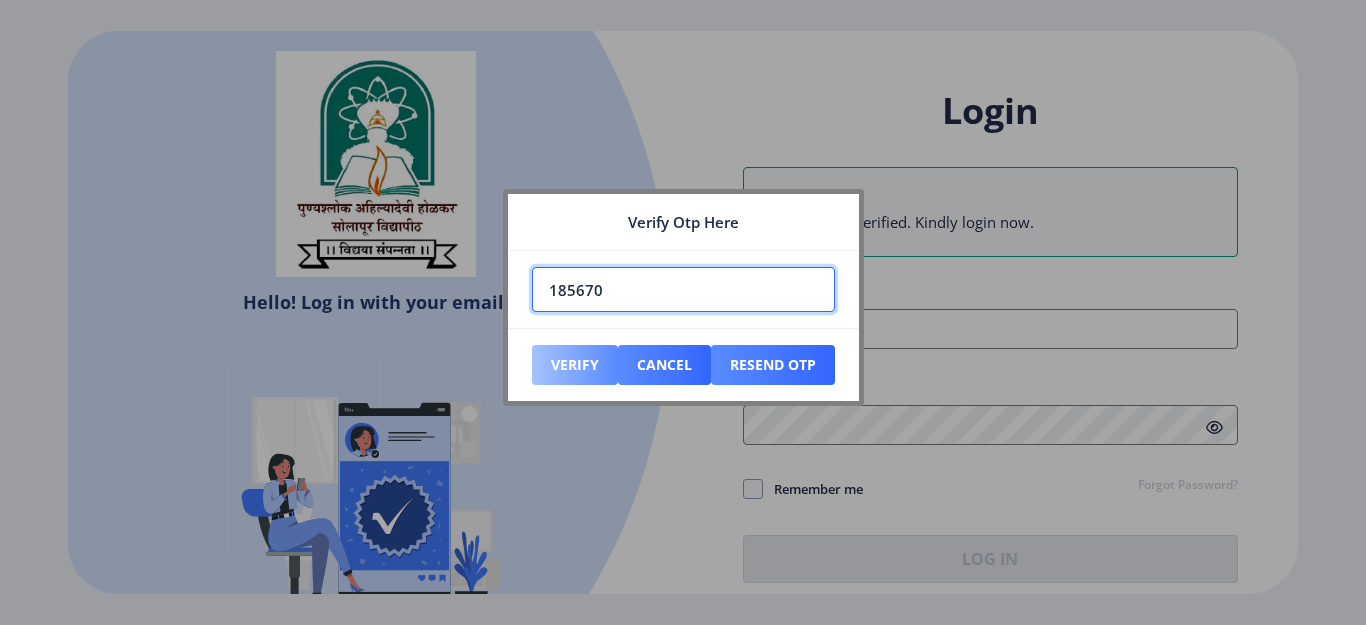 type on "185670" 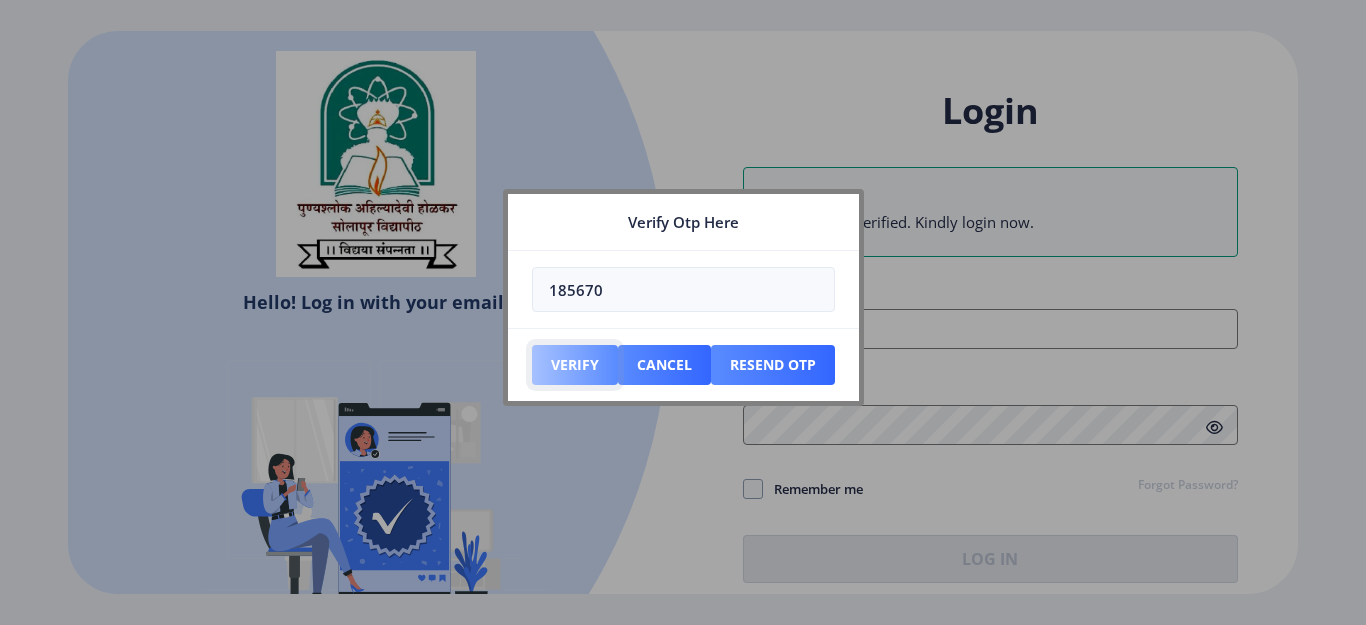 click on "Verify" at bounding box center (575, 365) 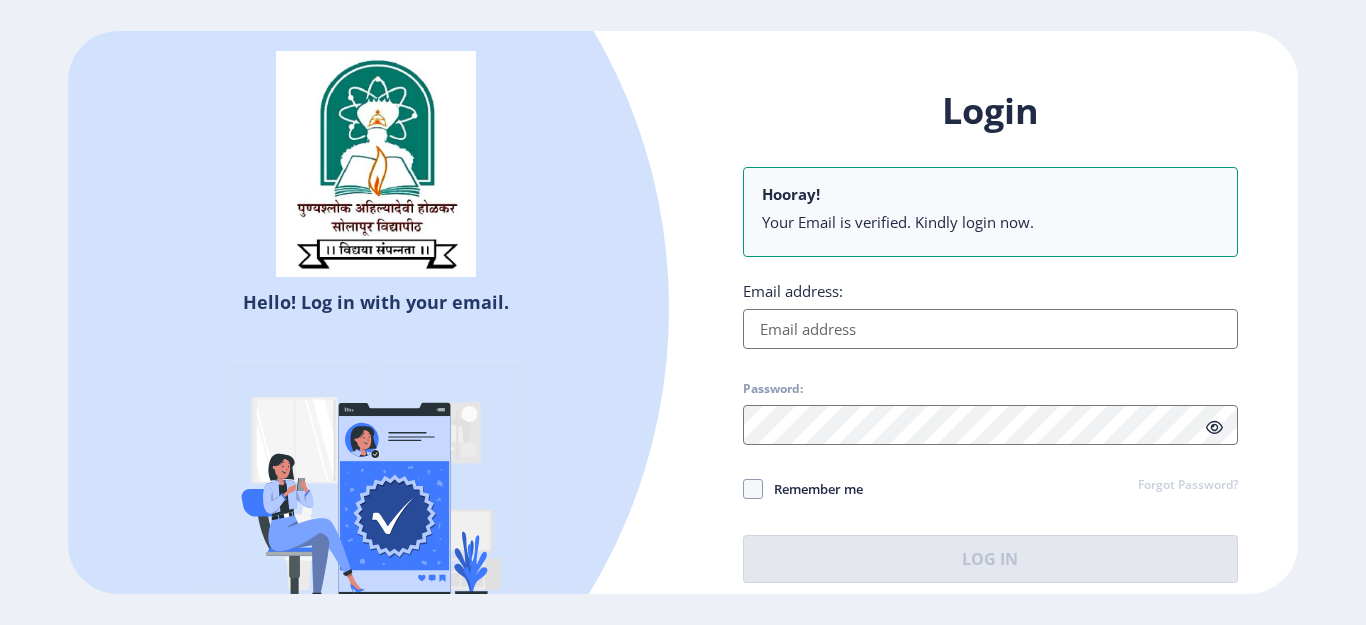 click on "Email address:" at bounding box center [990, 329] 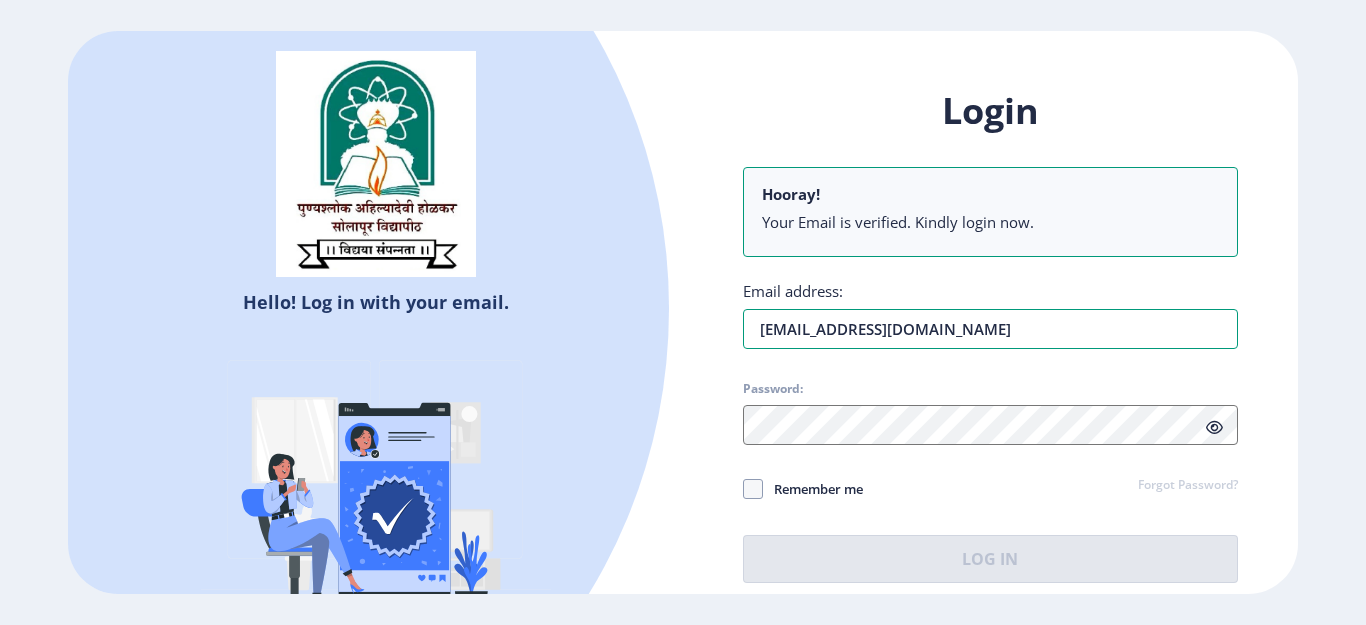 type on "ali.sayyed123@gmail.com" 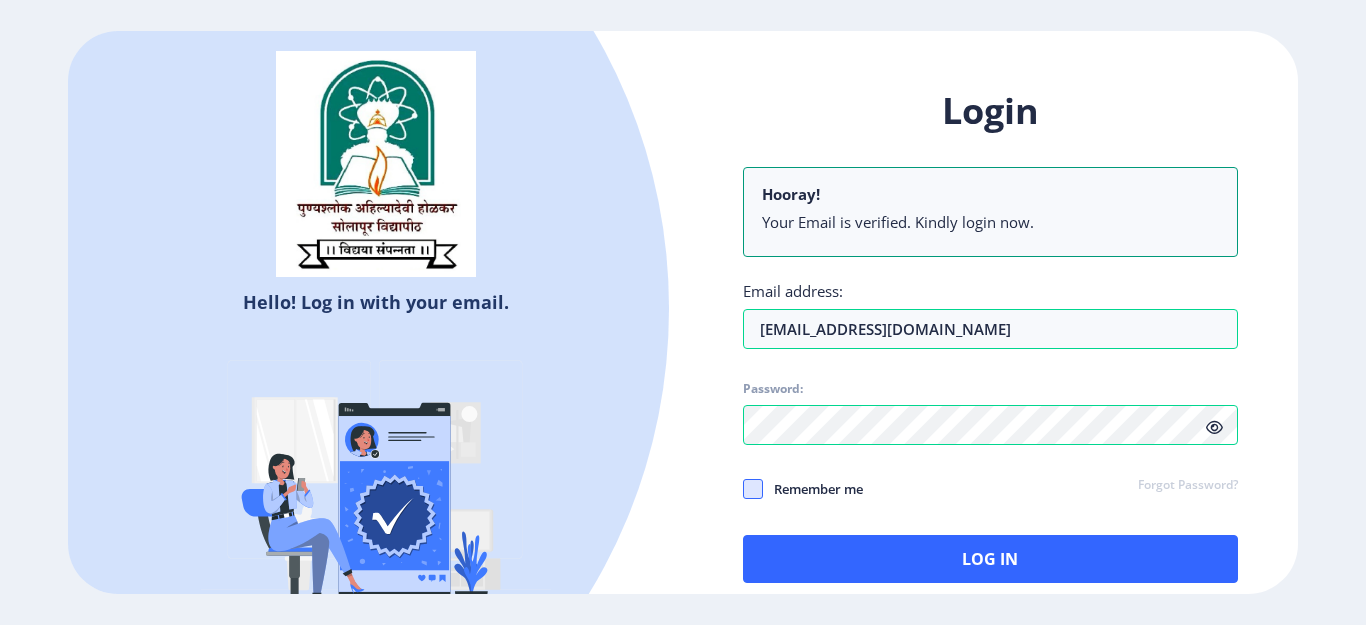 click 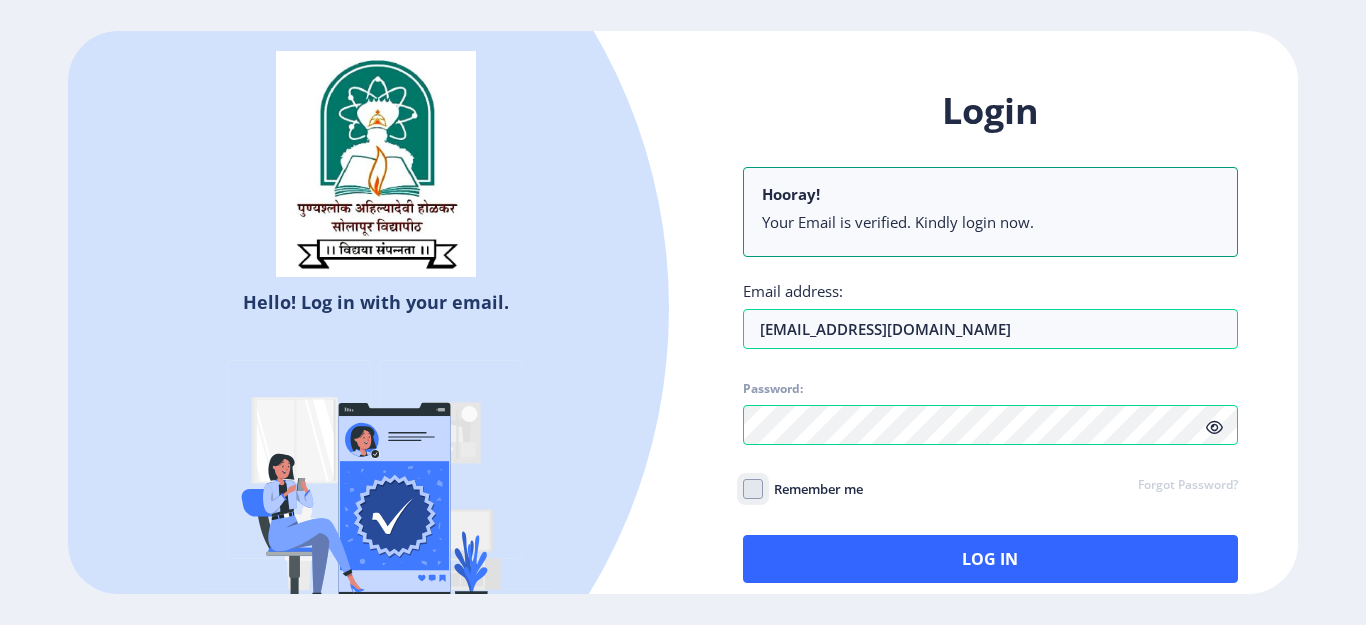 click on "Remember me" 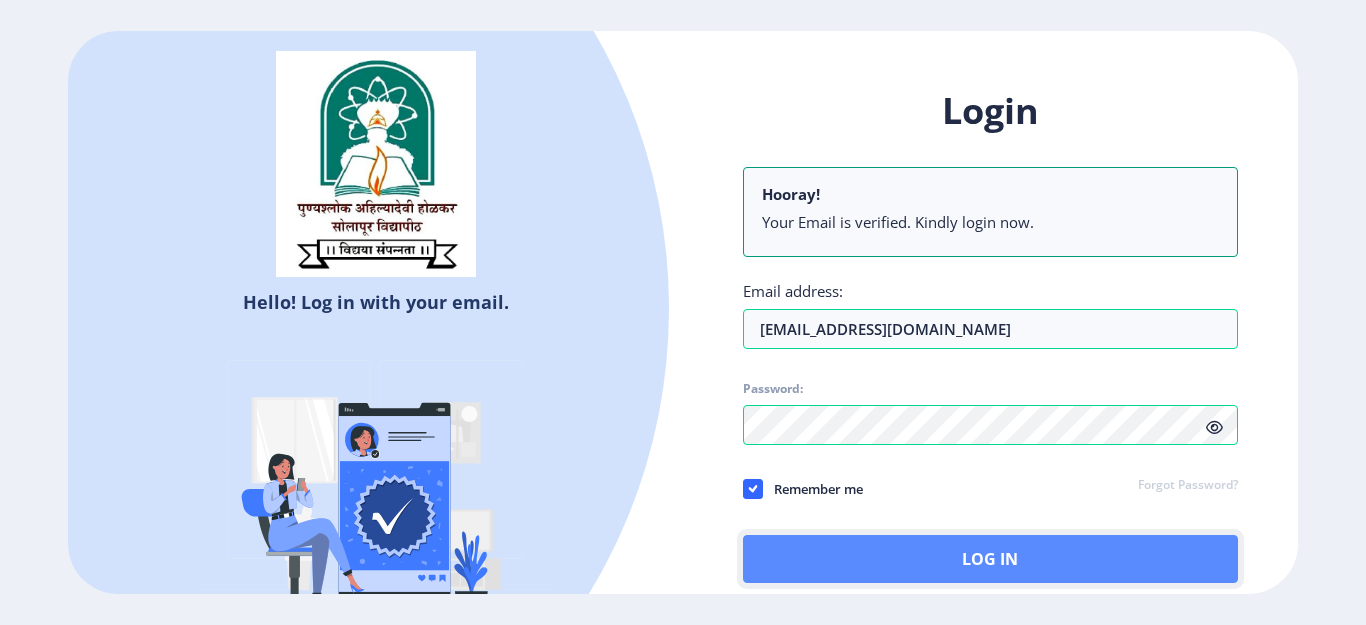 click on "Log In" 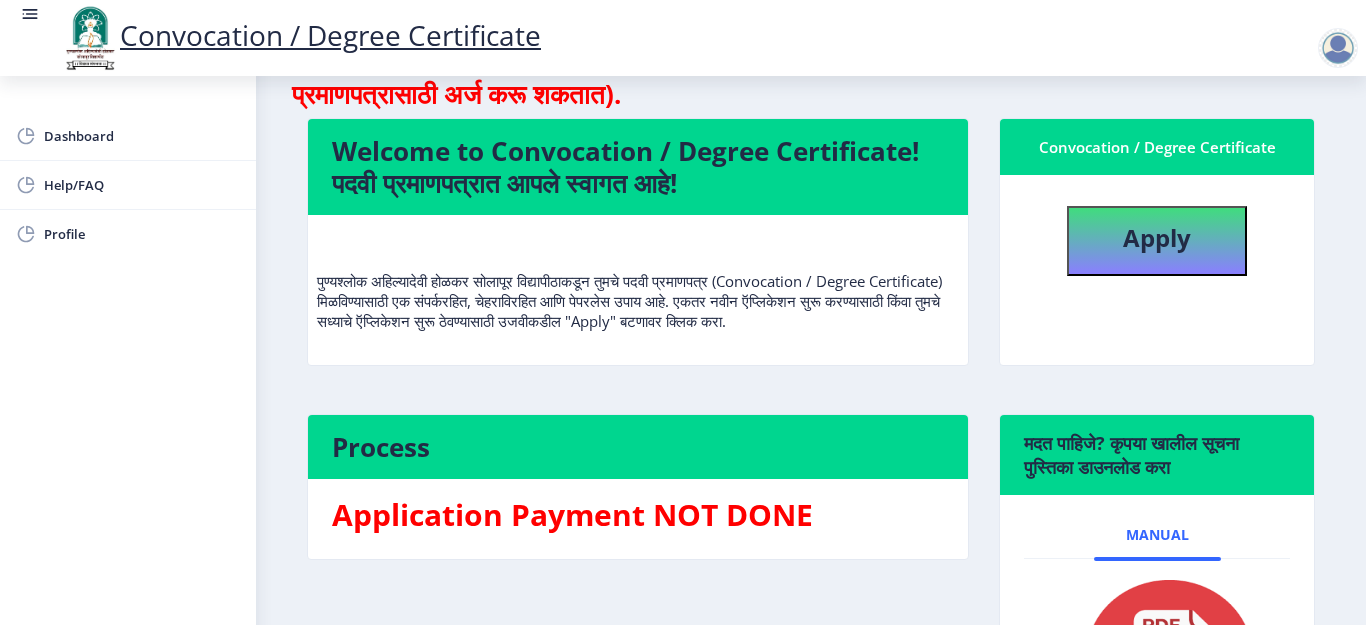 scroll, scrollTop: 87, scrollLeft: 0, axis: vertical 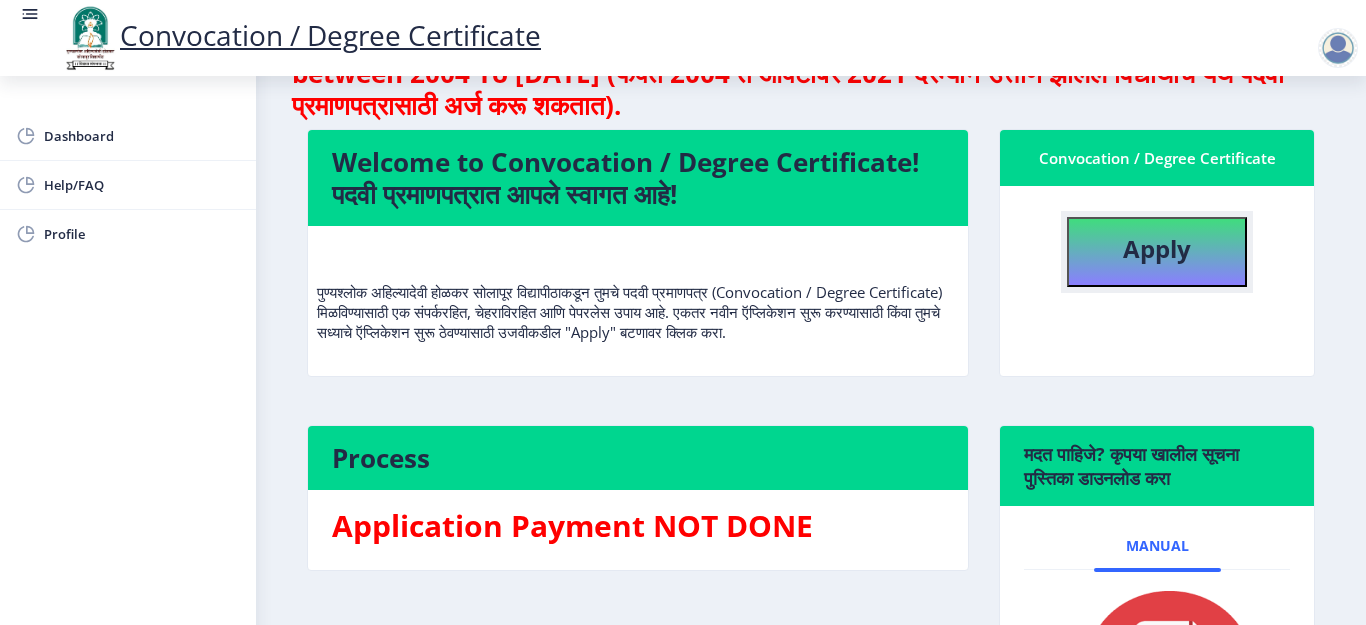click on "Apply" 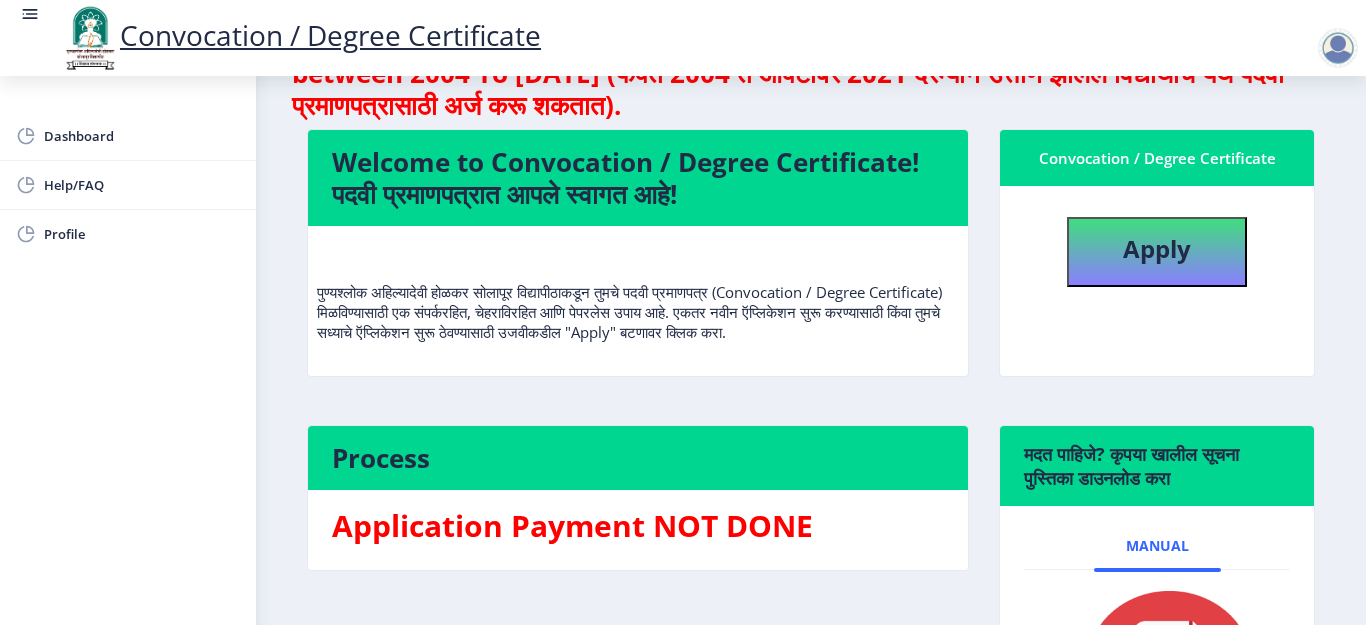 select 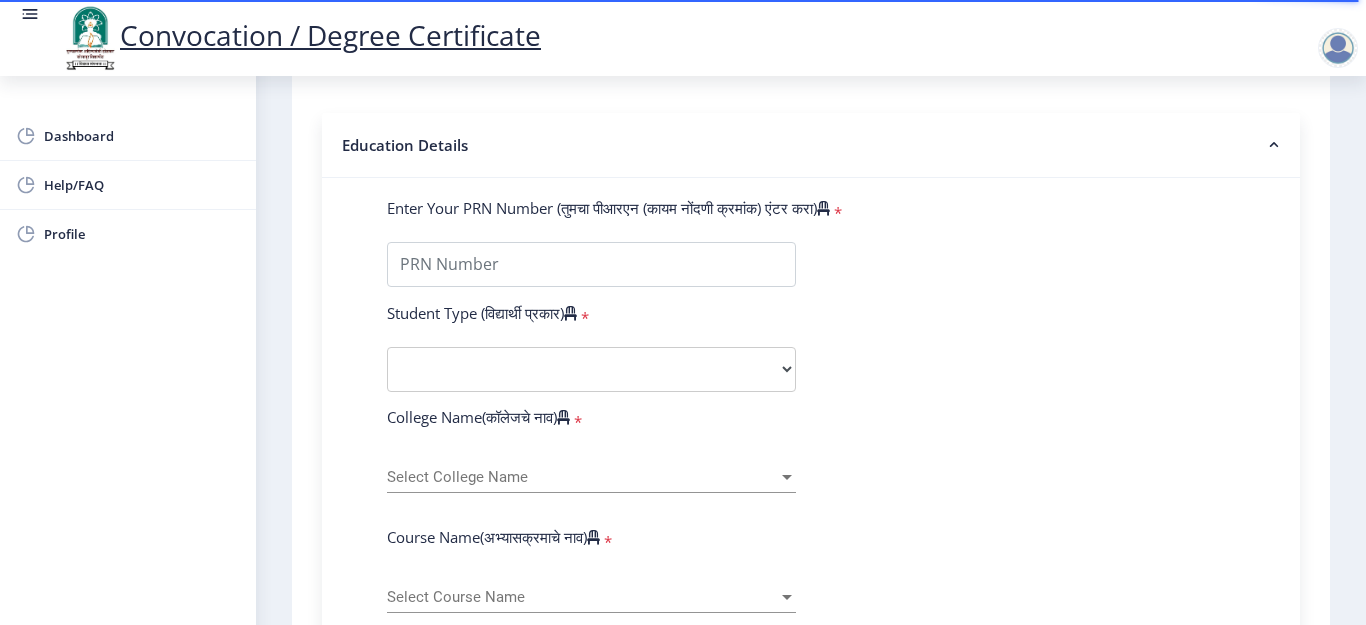 scroll, scrollTop: 455, scrollLeft: 0, axis: vertical 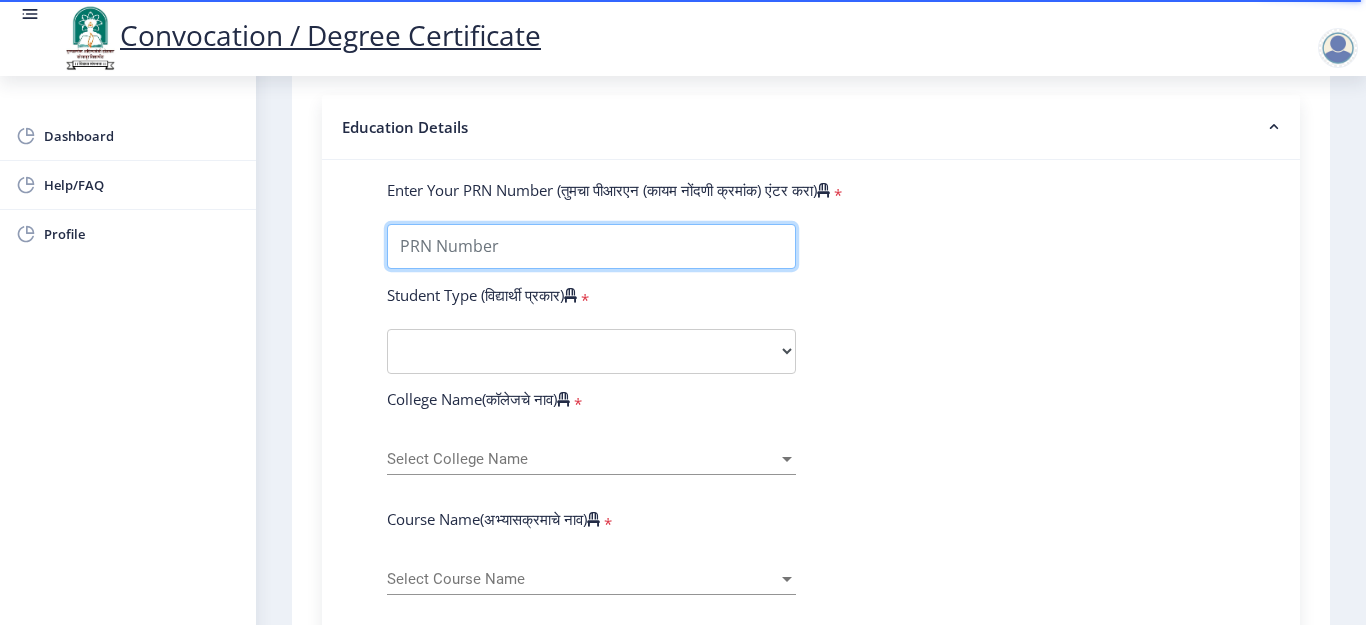 click on "Enter Your PRN Number (तुमचा पीआरएन (कायम नोंदणी क्रमांक) एंटर करा)" at bounding box center (591, 246) 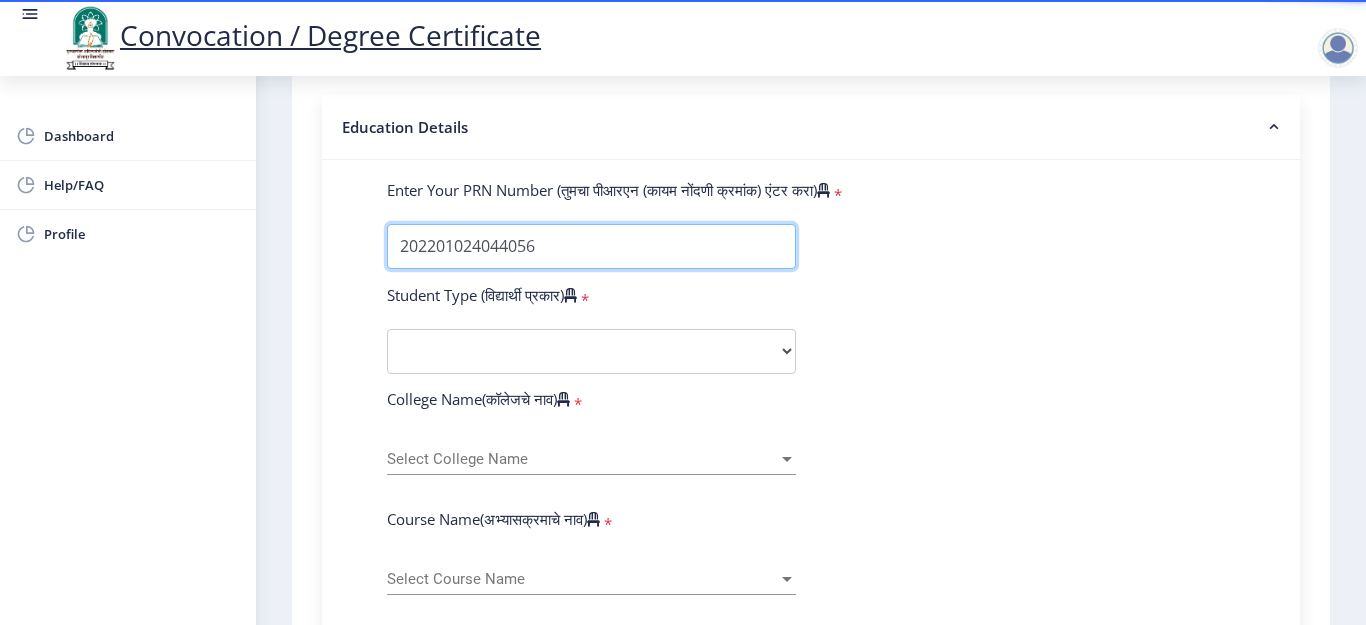 type on "202201024044056" 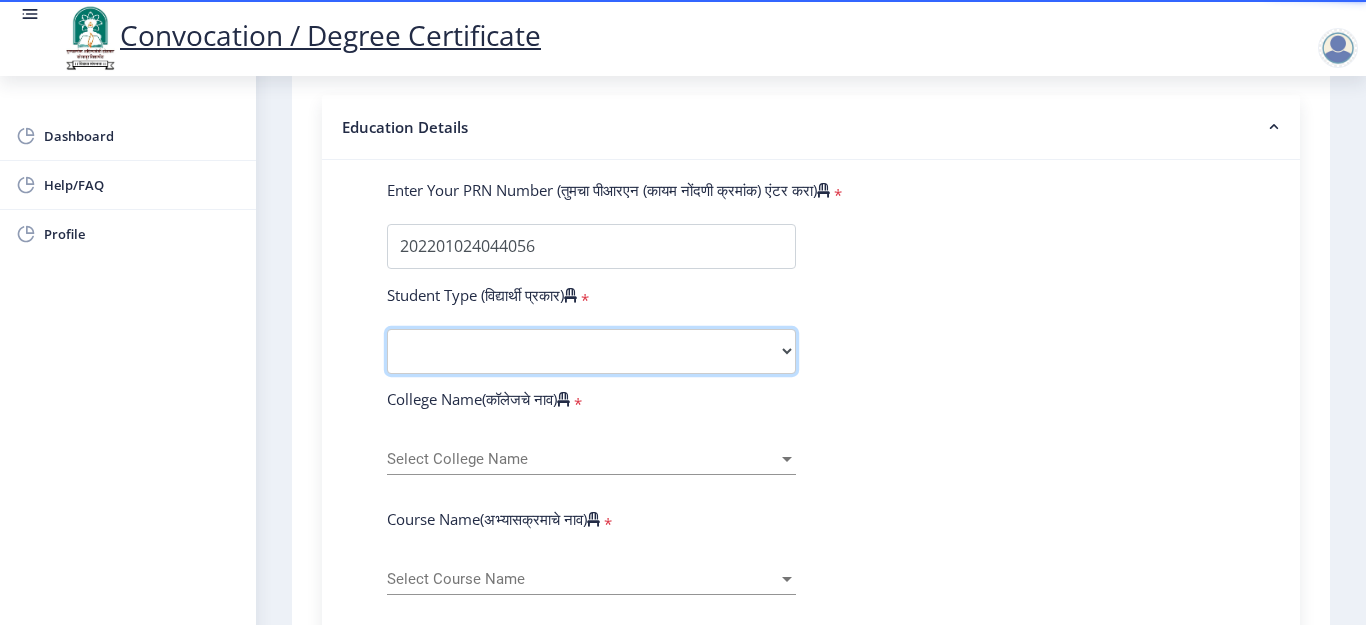 click on "Select Student Type Regular External" at bounding box center (591, 351) 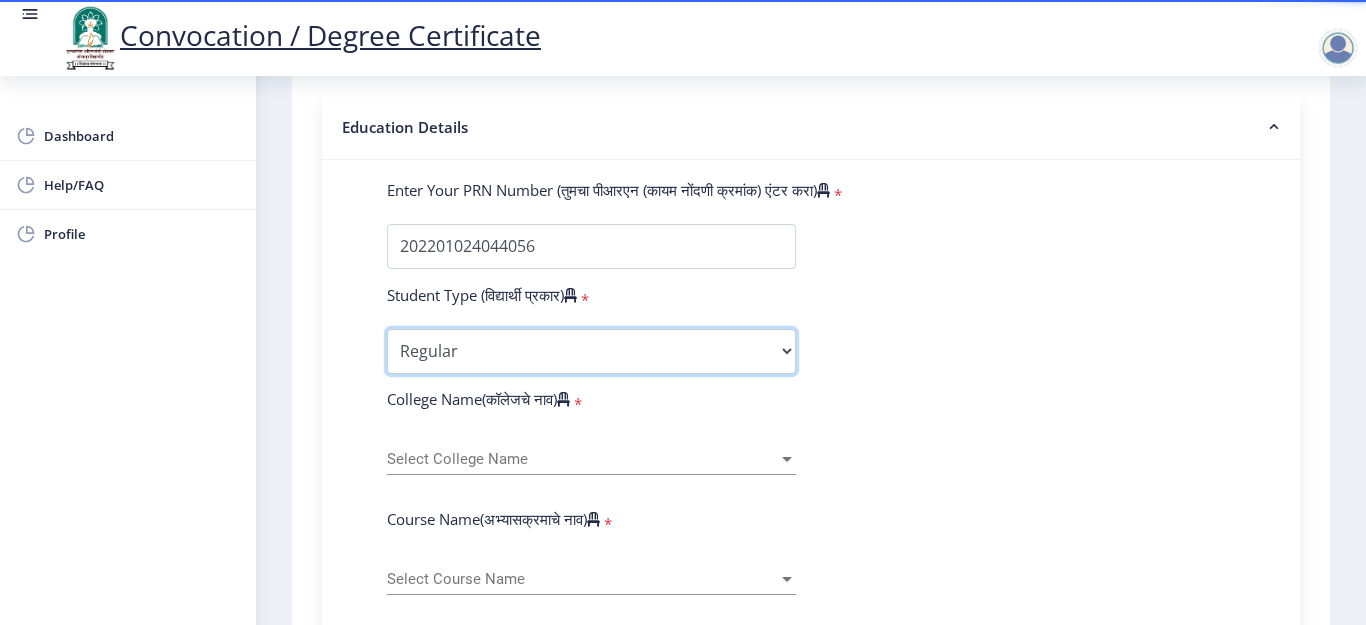 click on "Select Student Type Regular External" at bounding box center [591, 351] 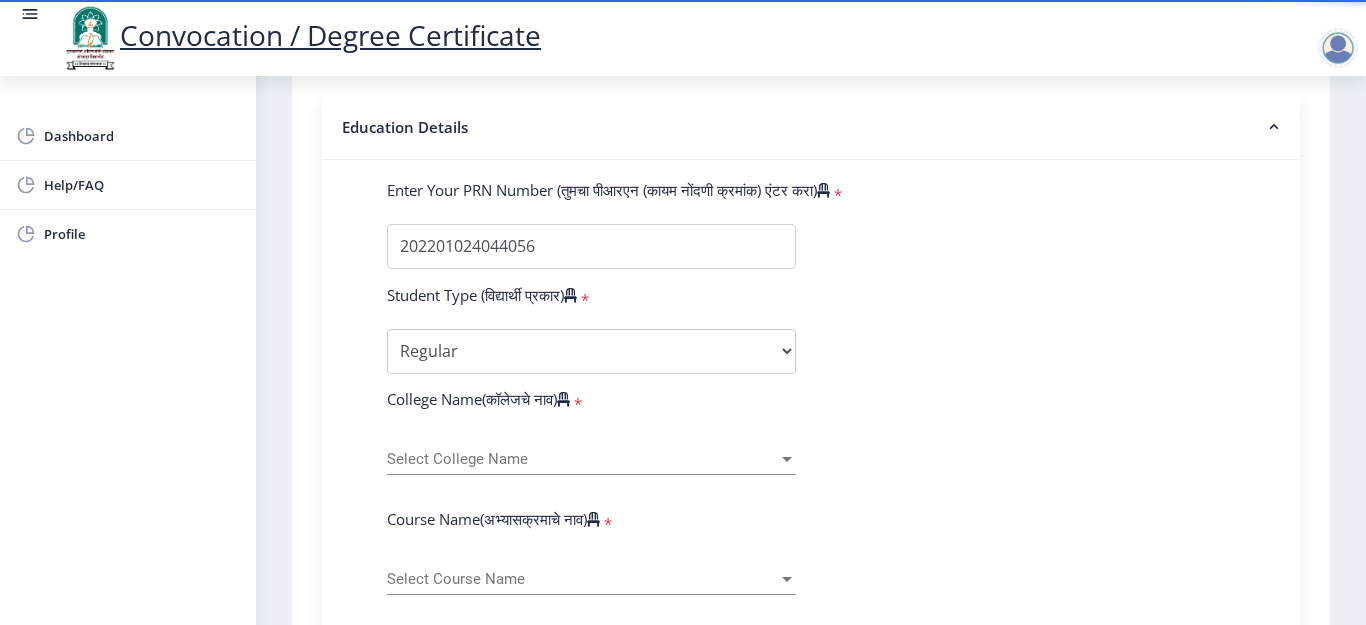 click on "Select College Name" at bounding box center [582, 459] 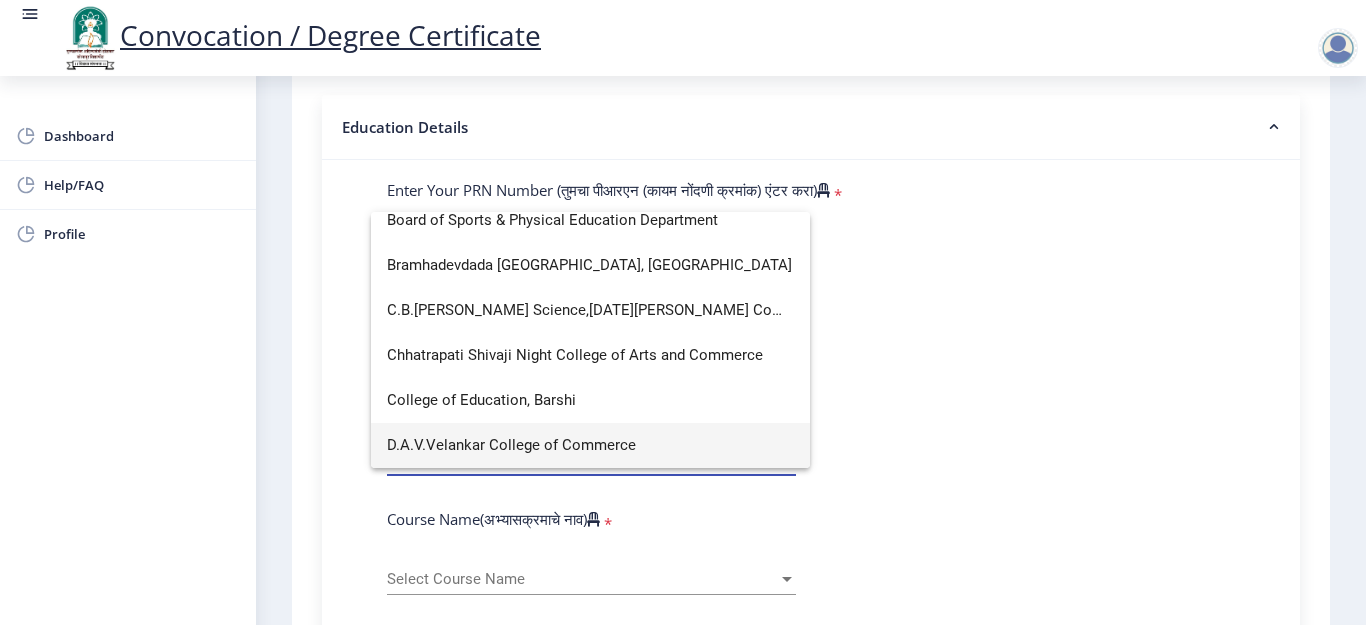 scroll, scrollTop: 12, scrollLeft: 0, axis: vertical 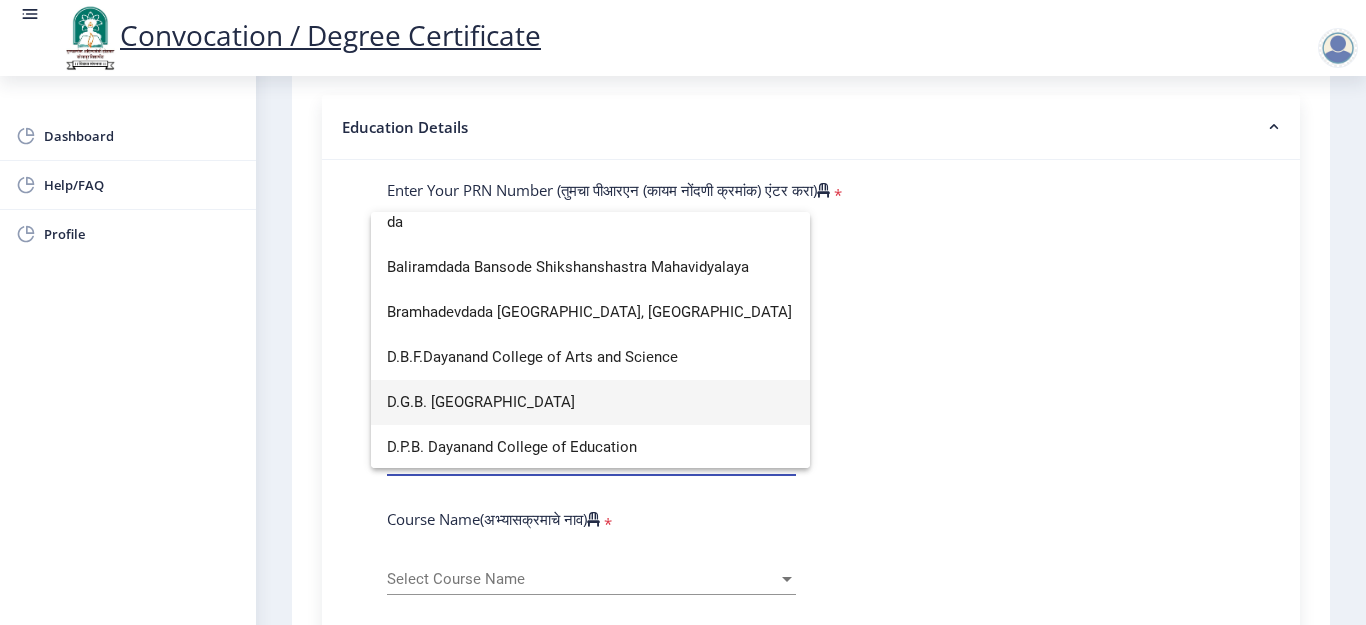 type on "da" 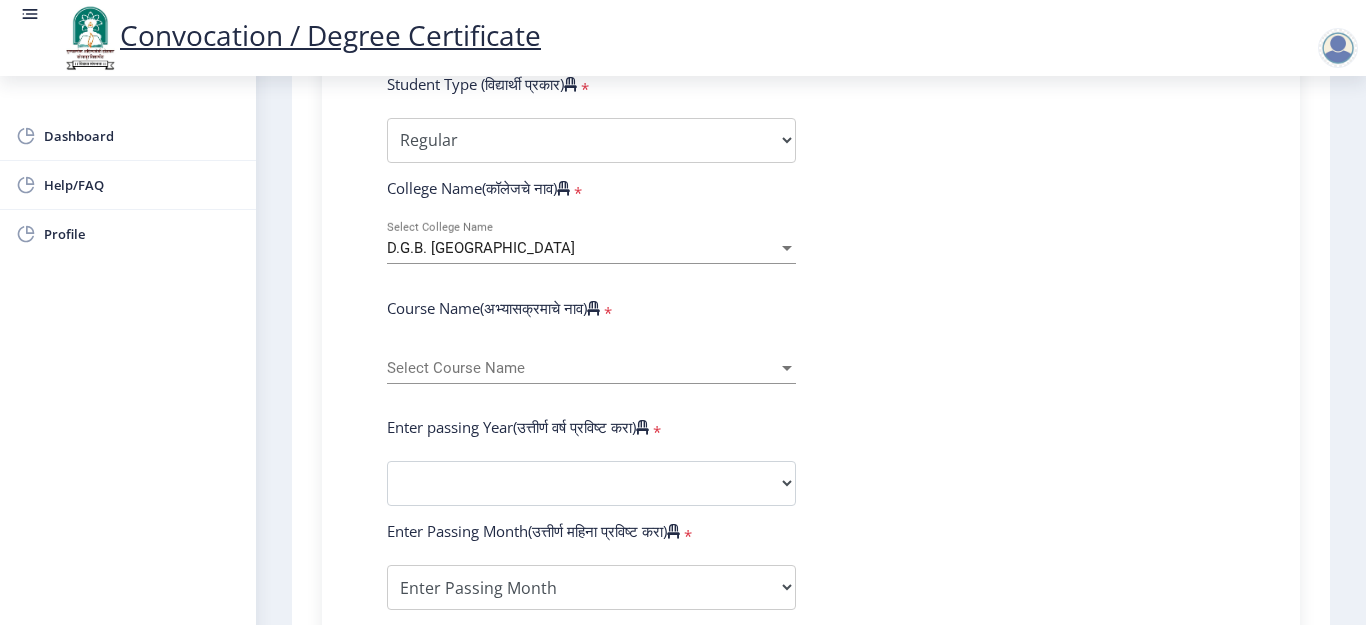 scroll, scrollTop: 673, scrollLeft: 0, axis: vertical 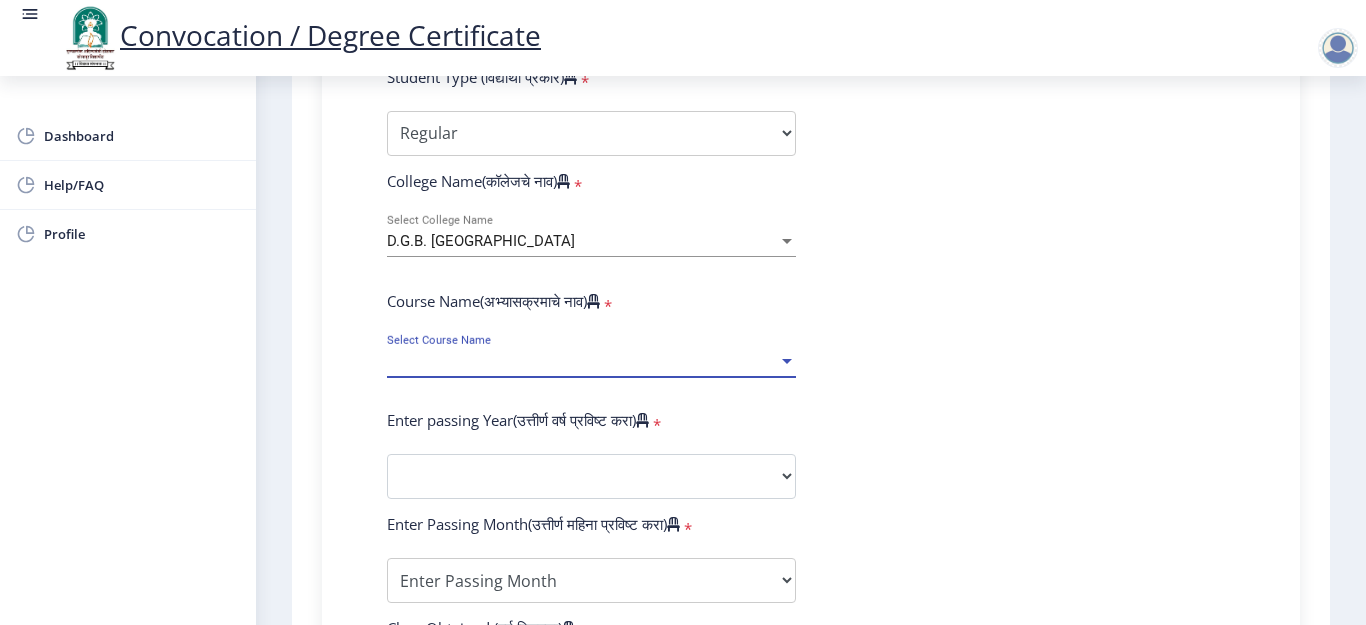 click on "Select Course Name" at bounding box center (582, 361) 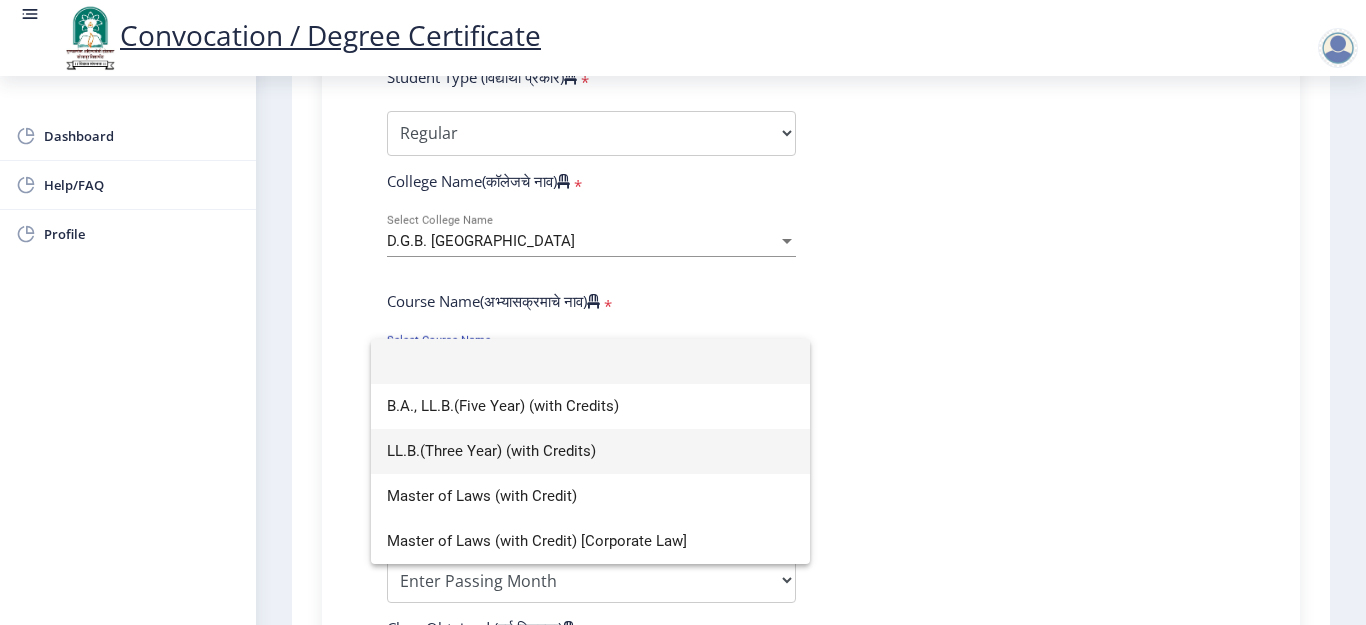 click on "LL.B.(Three Year)  (with Credits)" at bounding box center [590, 451] 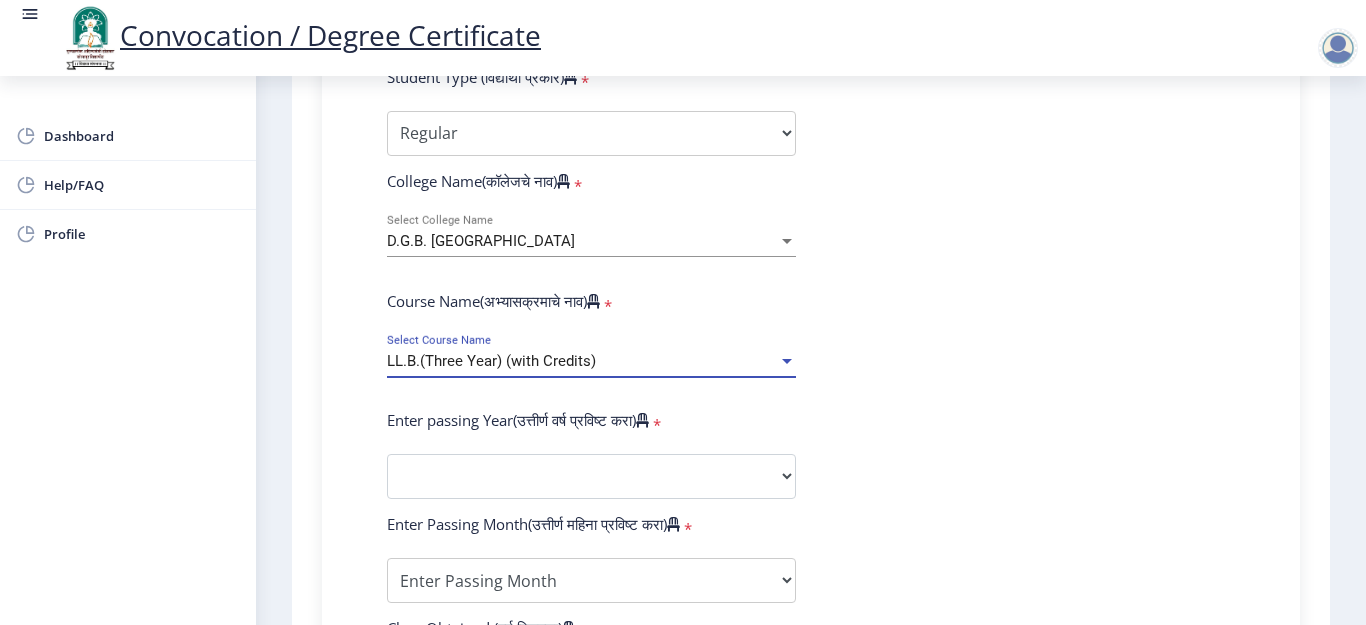 click on "LL.B.(Three Year)  (with Credits)" at bounding box center (491, 361) 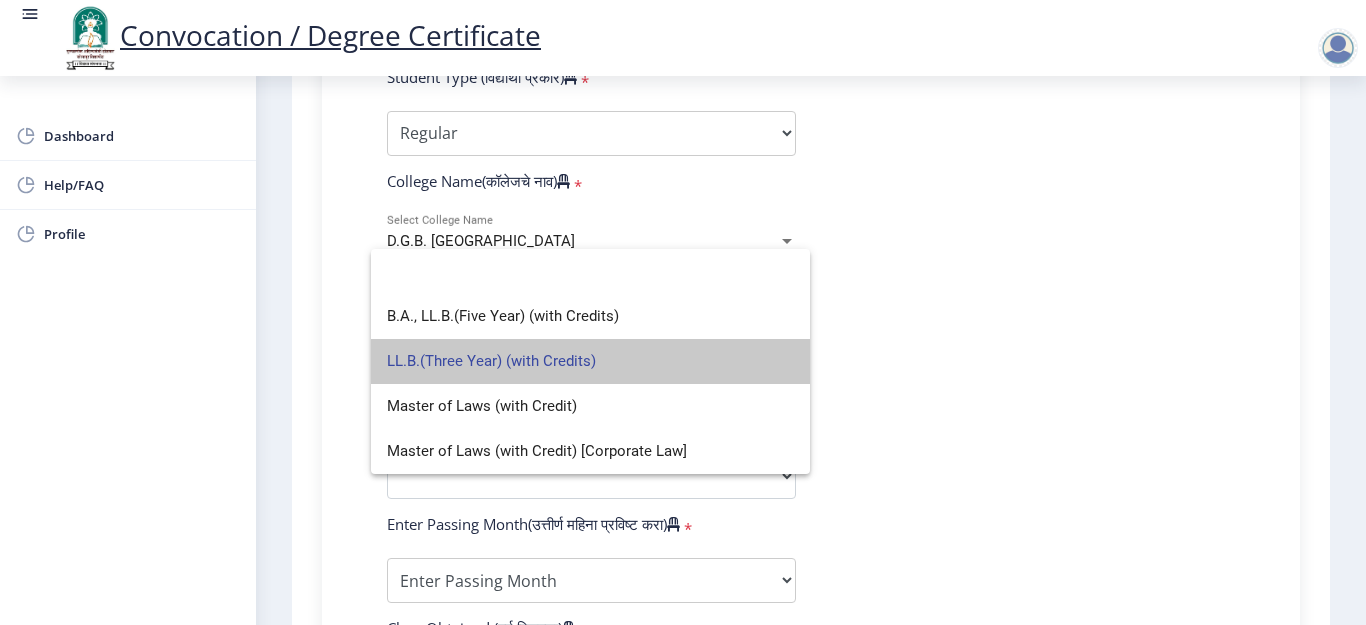 click on "LL.B.(Three Year)  (with Credits)" at bounding box center [590, 361] 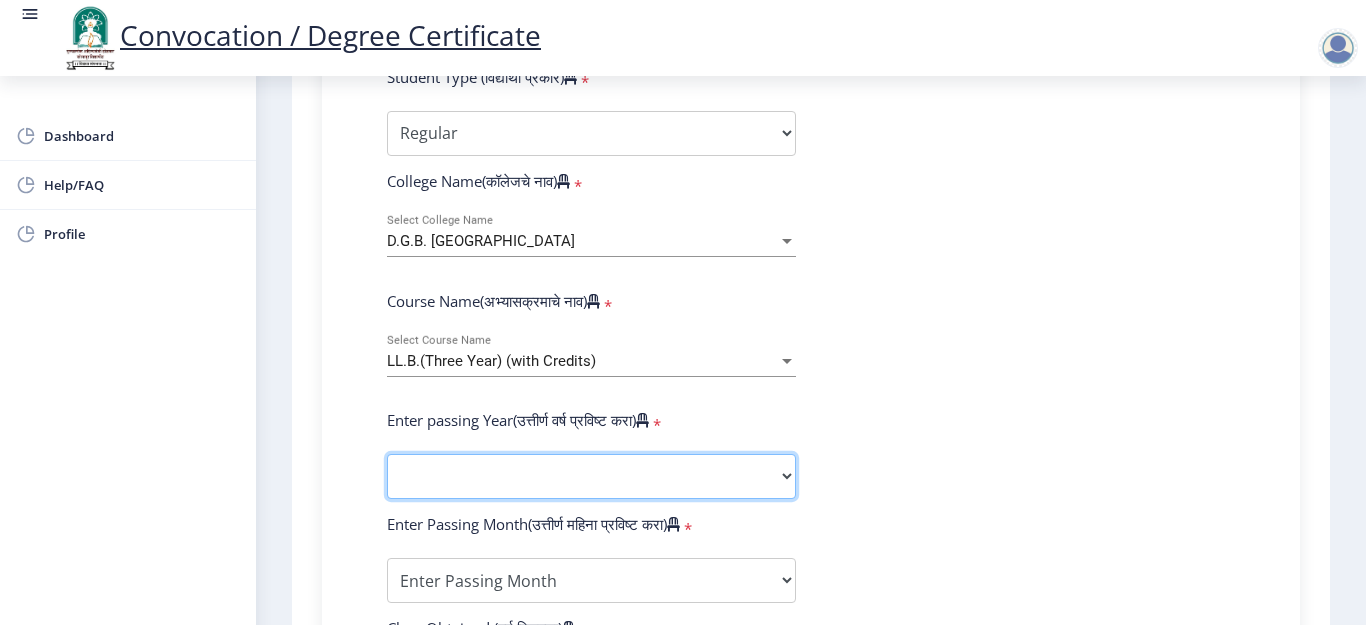 click on "2025   2024   2023   2022   2021   2020   2019   2018   2017   2016   2015   2014   2013   2012   2011   2010   2009   2008   2007   2006   2005   2004   2003   2002   2001   2000   1999   1998   1997   1996   1995   1994   1993   1992   1991   1990   1989   1988   1987   1986   1985   1984   1983   1982   1981   1980   1979   1978   1977   1976" 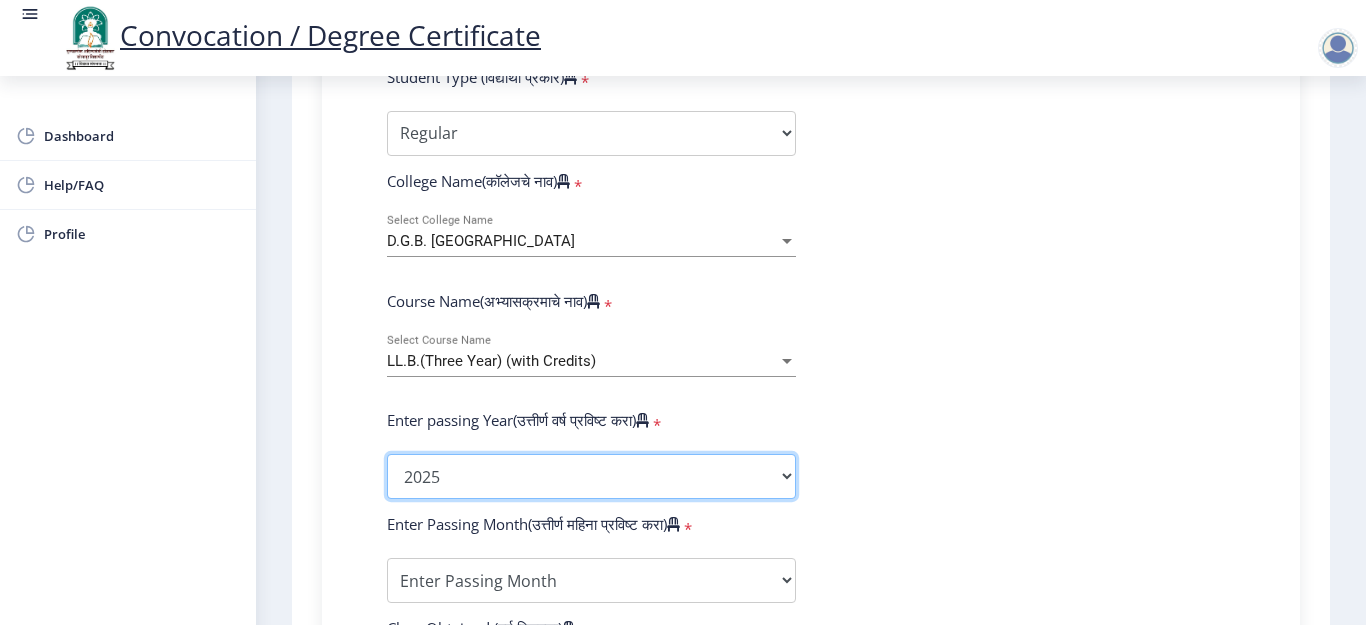 click on "2025   2024   2023   2022   2021   2020   2019   2018   2017   2016   2015   2014   2013   2012   2011   2010   2009   2008   2007   2006   2005   2004   2003   2002   2001   2000   1999   1998   1997   1996   1995   1994   1993   1992   1991   1990   1989   1988   1987   1986   1985   1984   1983   1982   1981   1980   1979   1978   1977   1976" 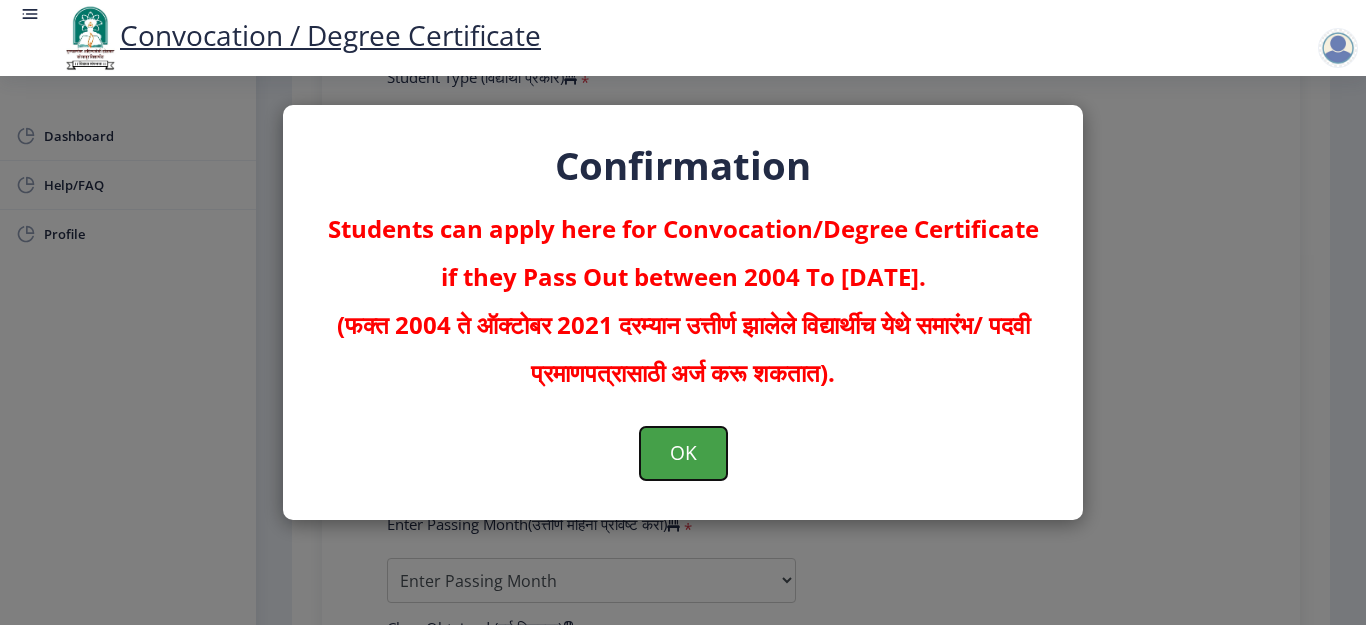 click on "OK" 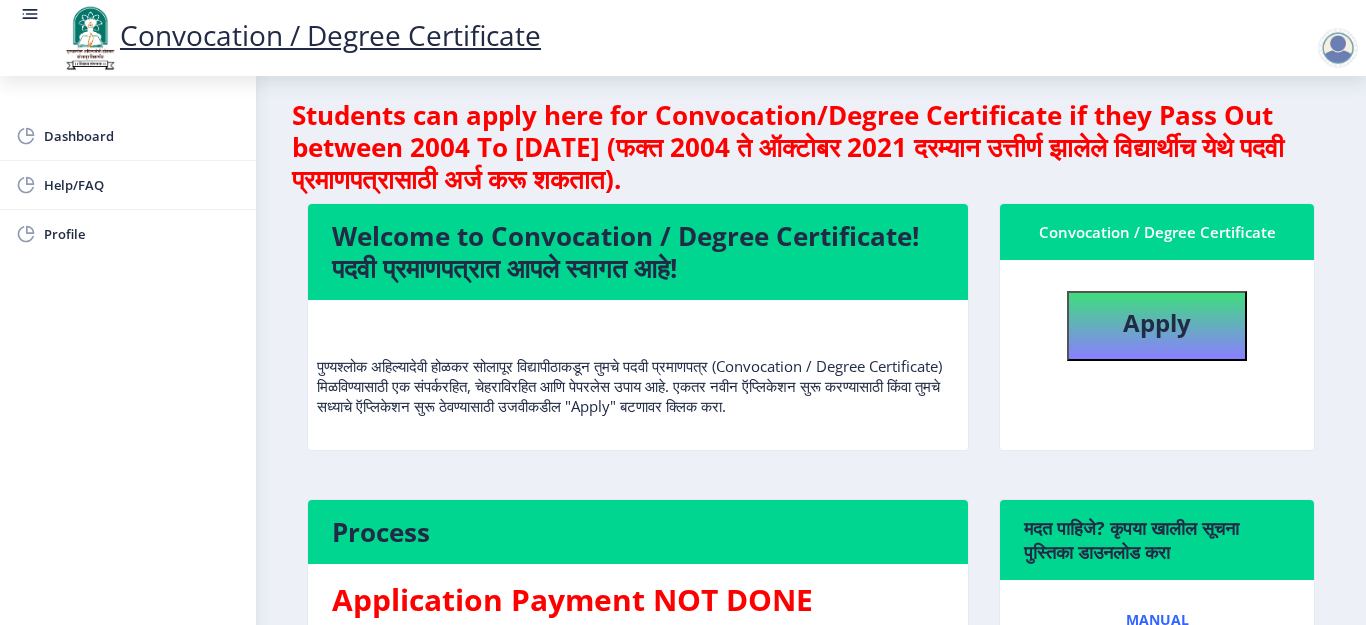 scroll, scrollTop: 0, scrollLeft: 0, axis: both 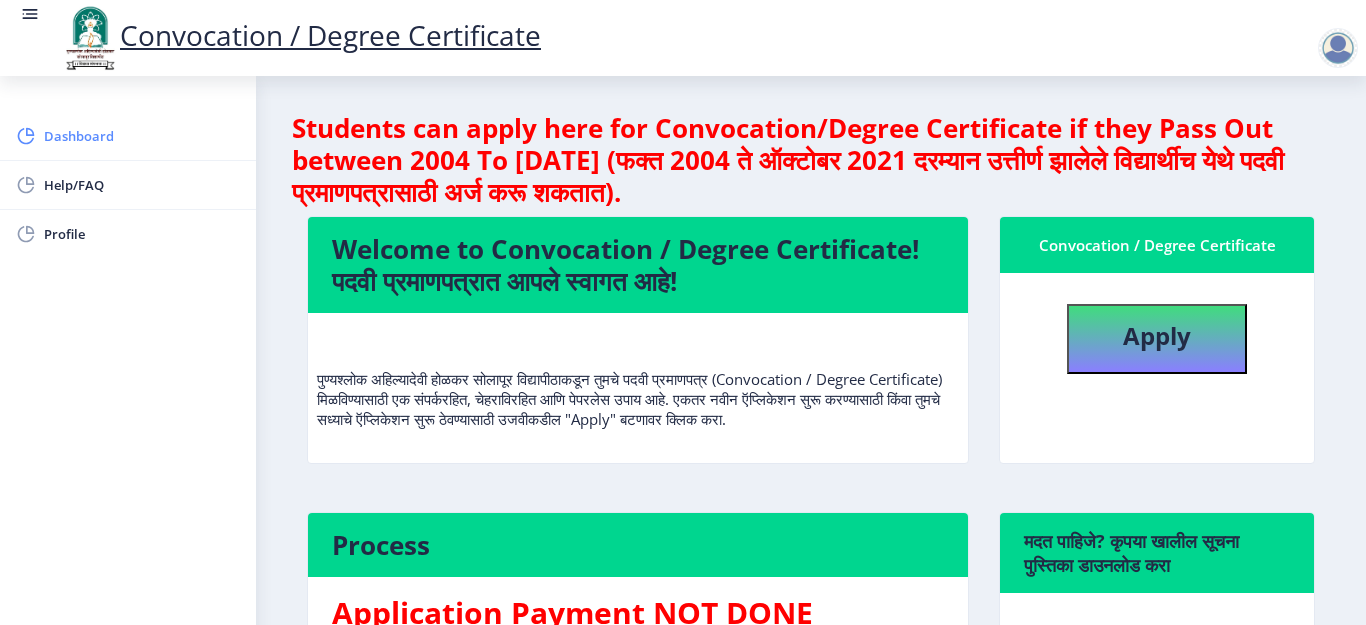 click on "Dashboard" 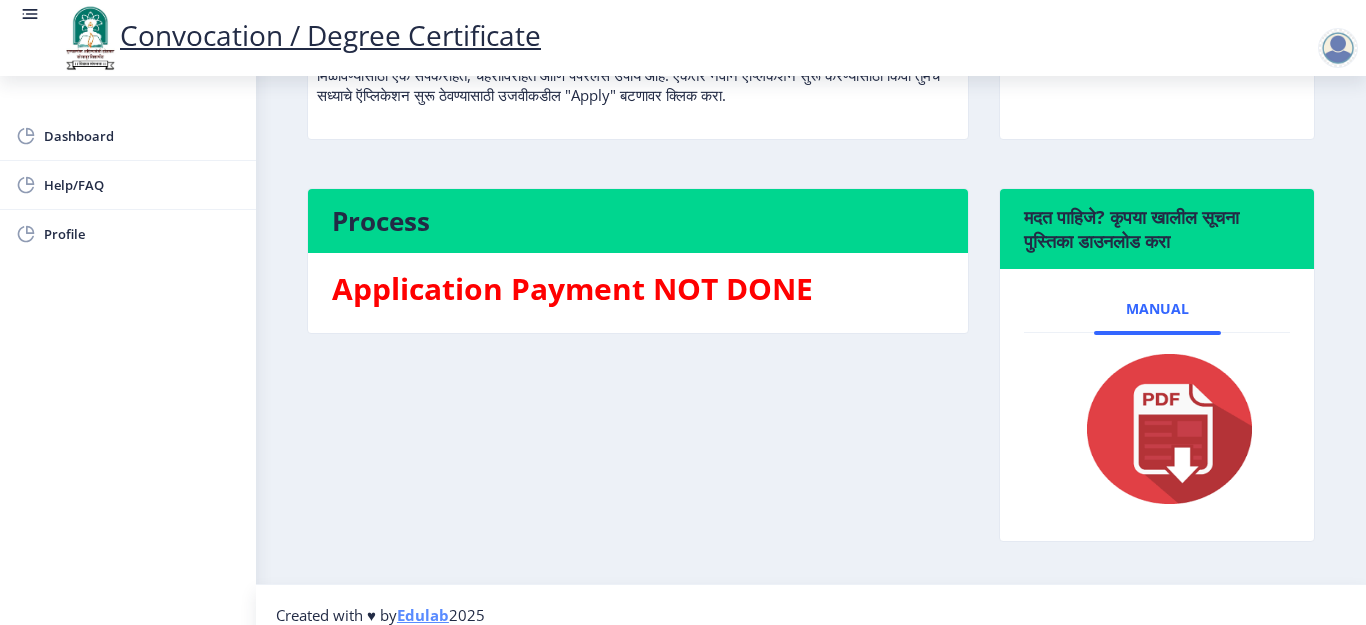 scroll, scrollTop: 335, scrollLeft: 0, axis: vertical 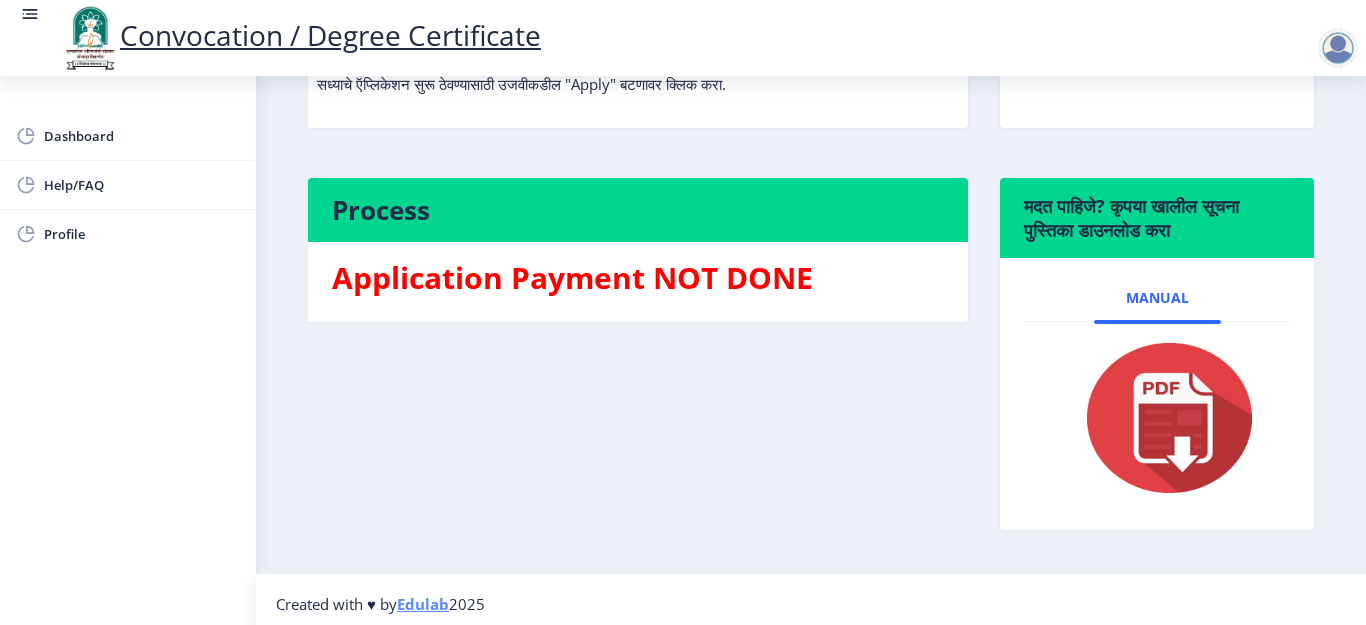 click 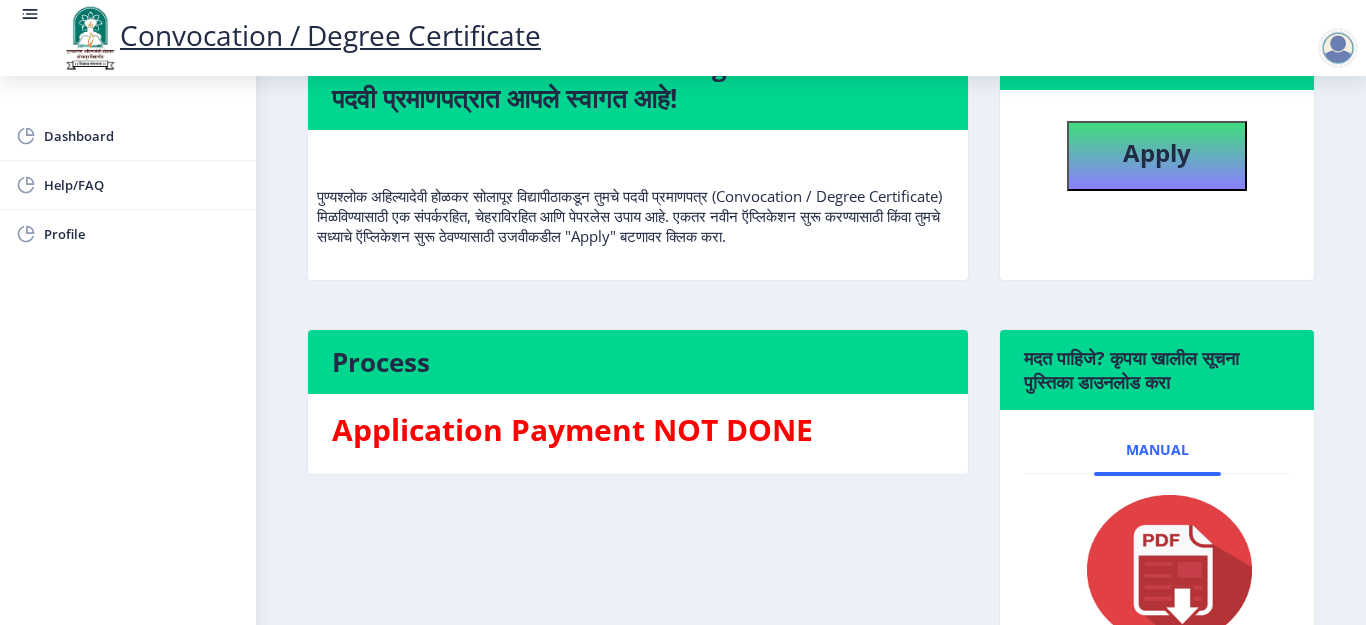 scroll, scrollTop: 153, scrollLeft: 0, axis: vertical 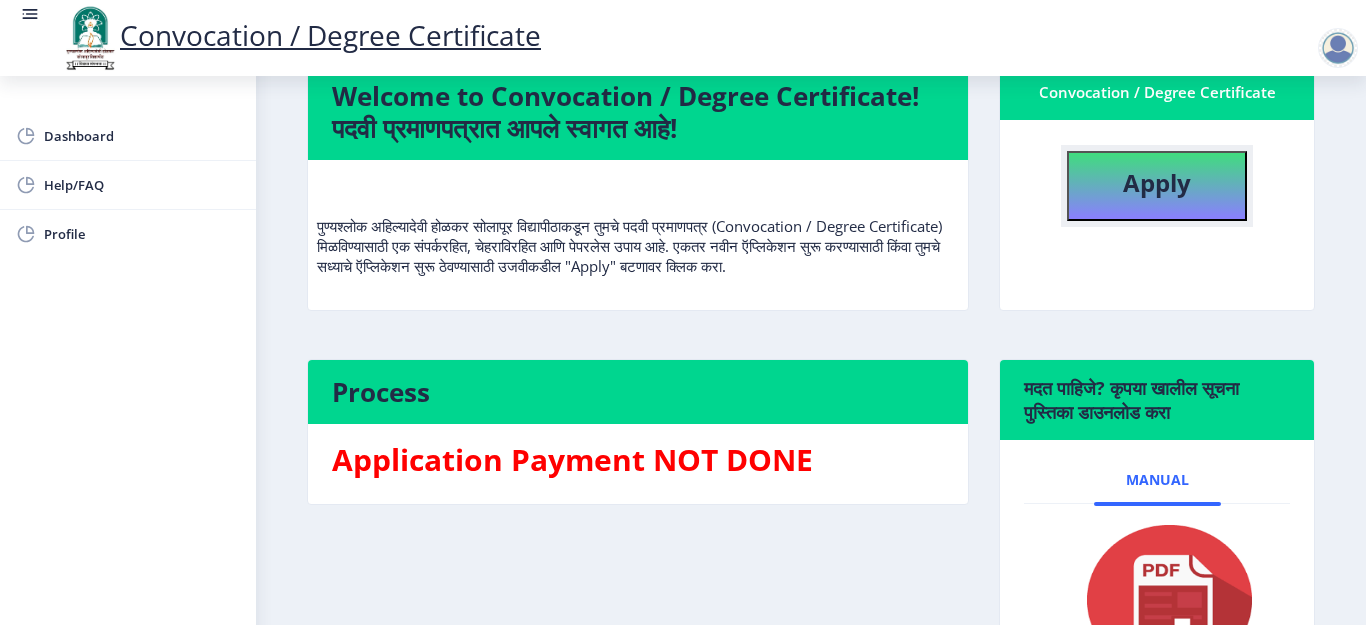 click on "Apply" 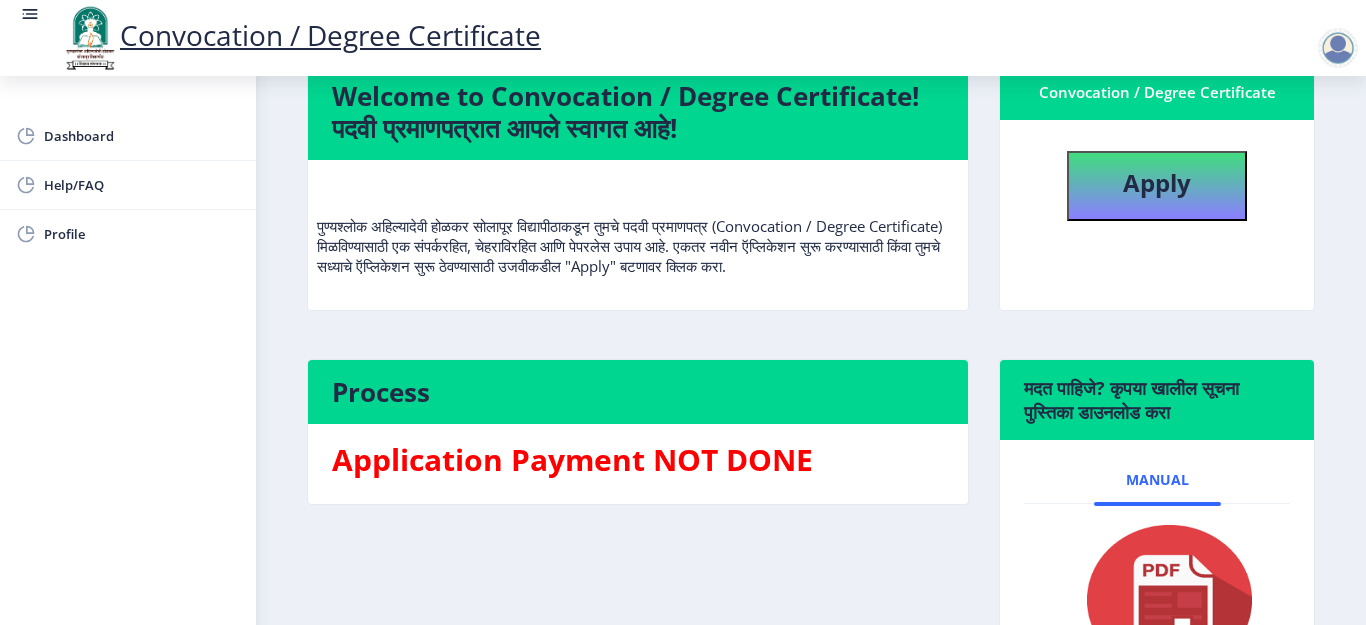 select 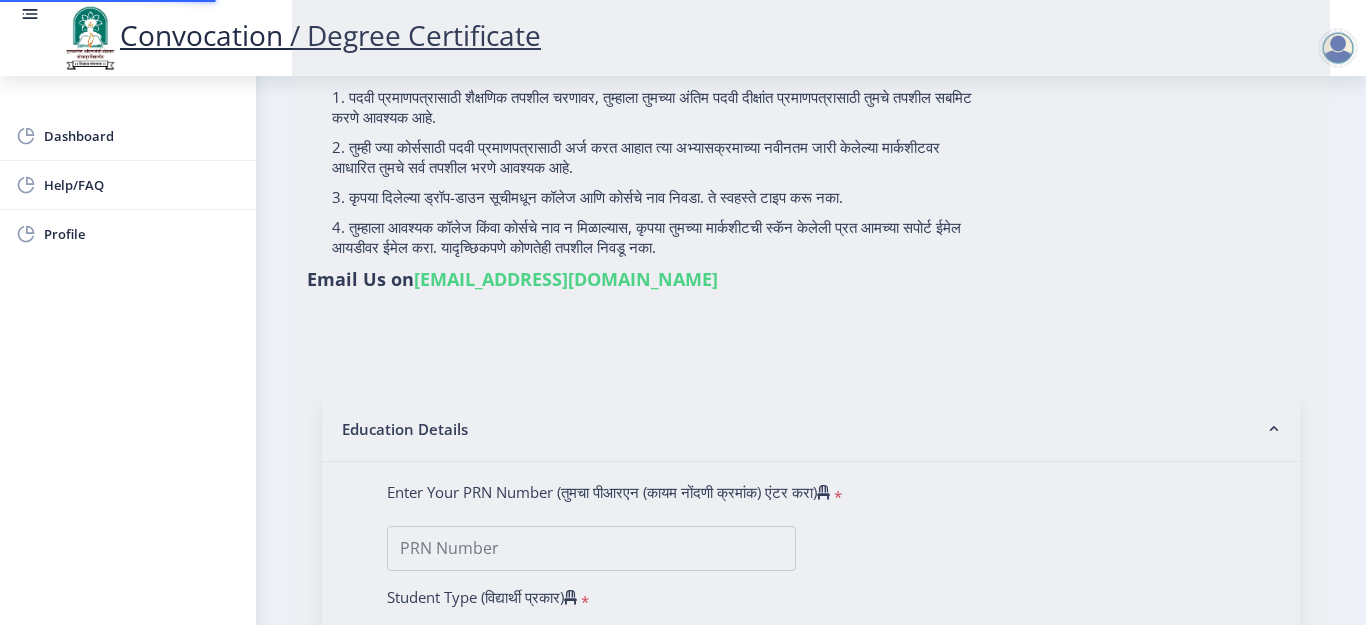 scroll, scrollTop: 0, scrollLeft: 0, axis: both 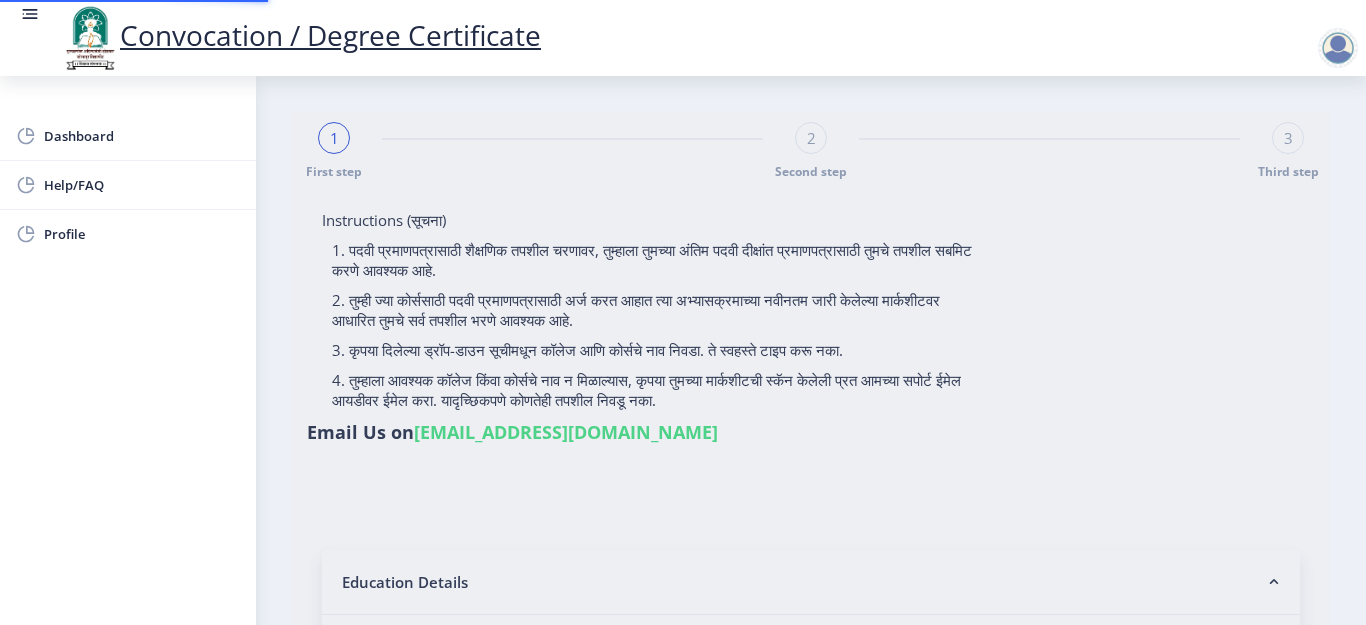 type on "sAYYED ALINAWAZ IMAMHUSAIN" 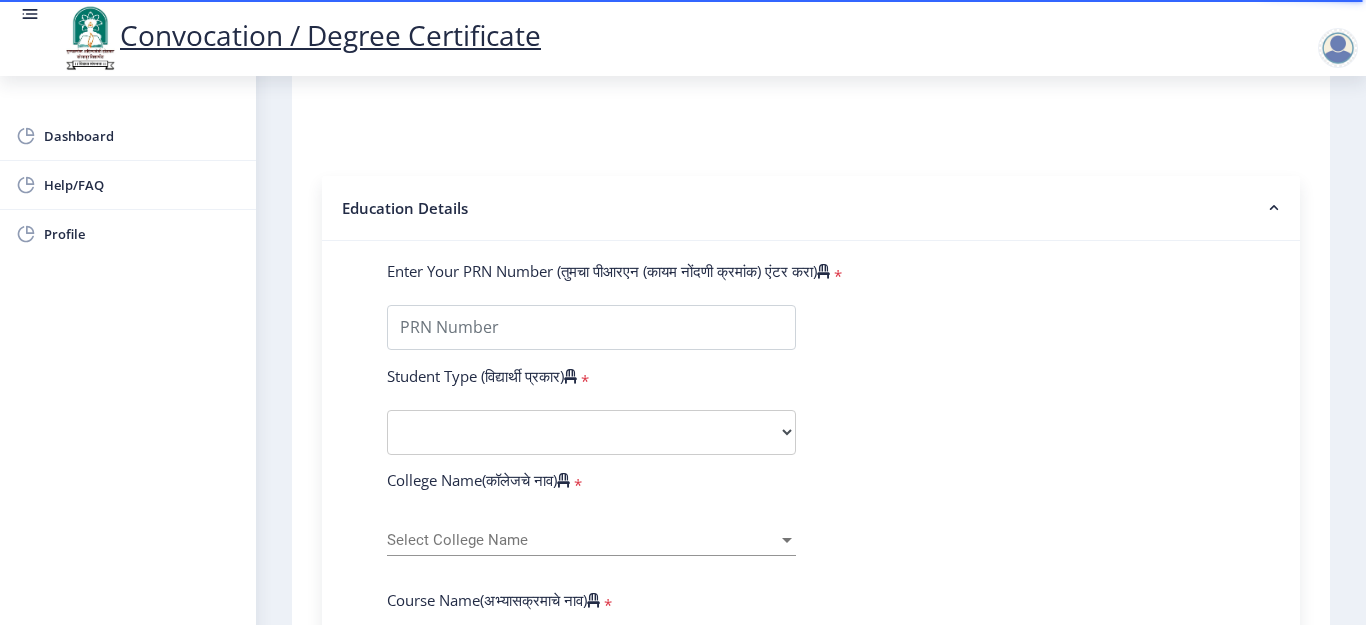 scroll, scrollTop: 294, scrollLeft: 0, axis: vertical 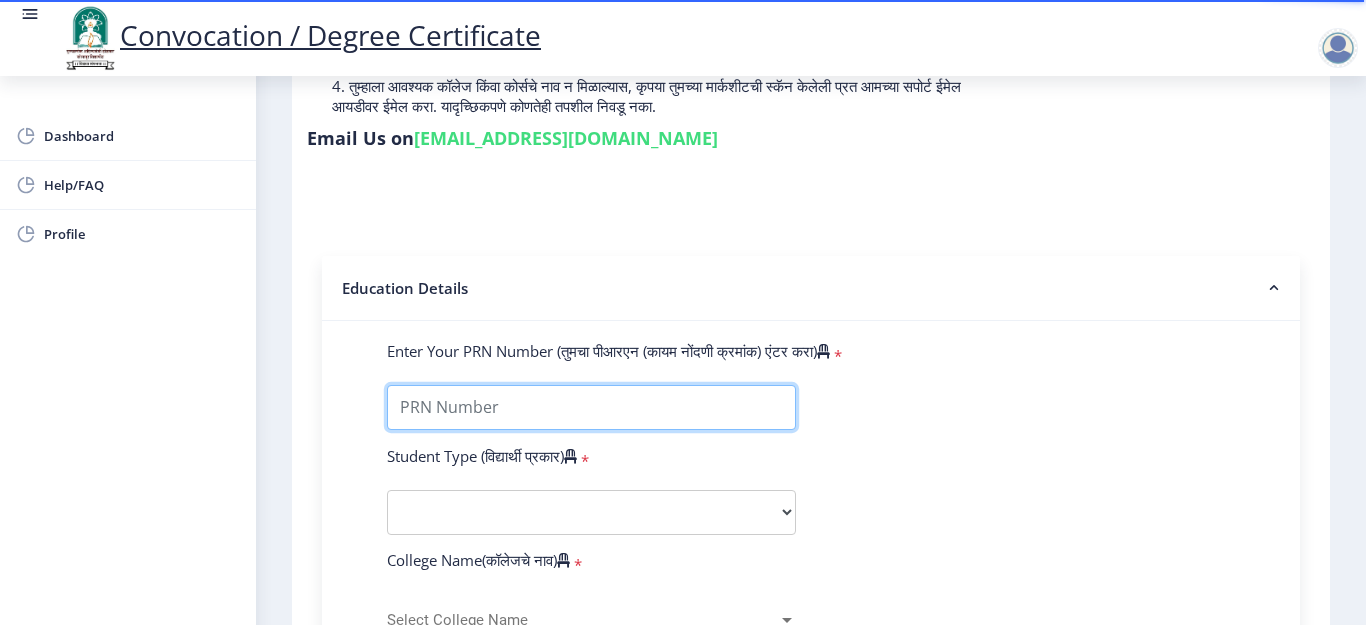 click on "Enter Your PRN Number (तुमचा पीआरएन (कायम नोंदणी क्रमांक) एंटर करा)" at bounding box center (591, 407) 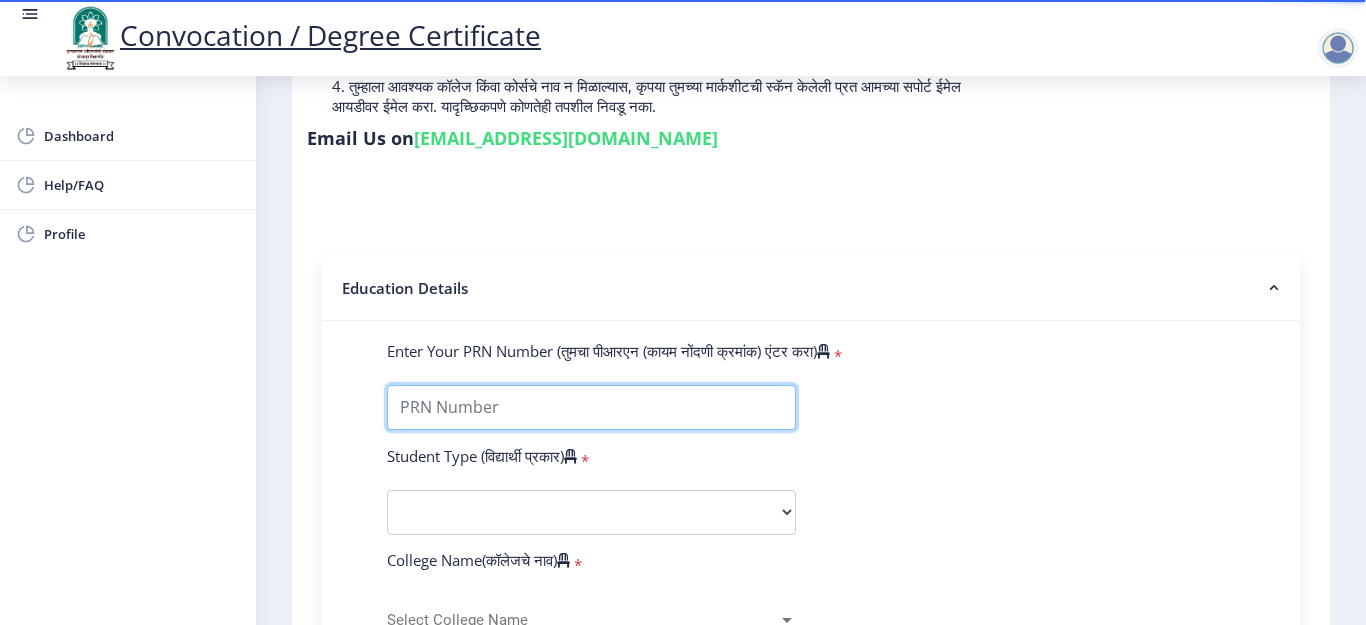 type on "202201024044056" 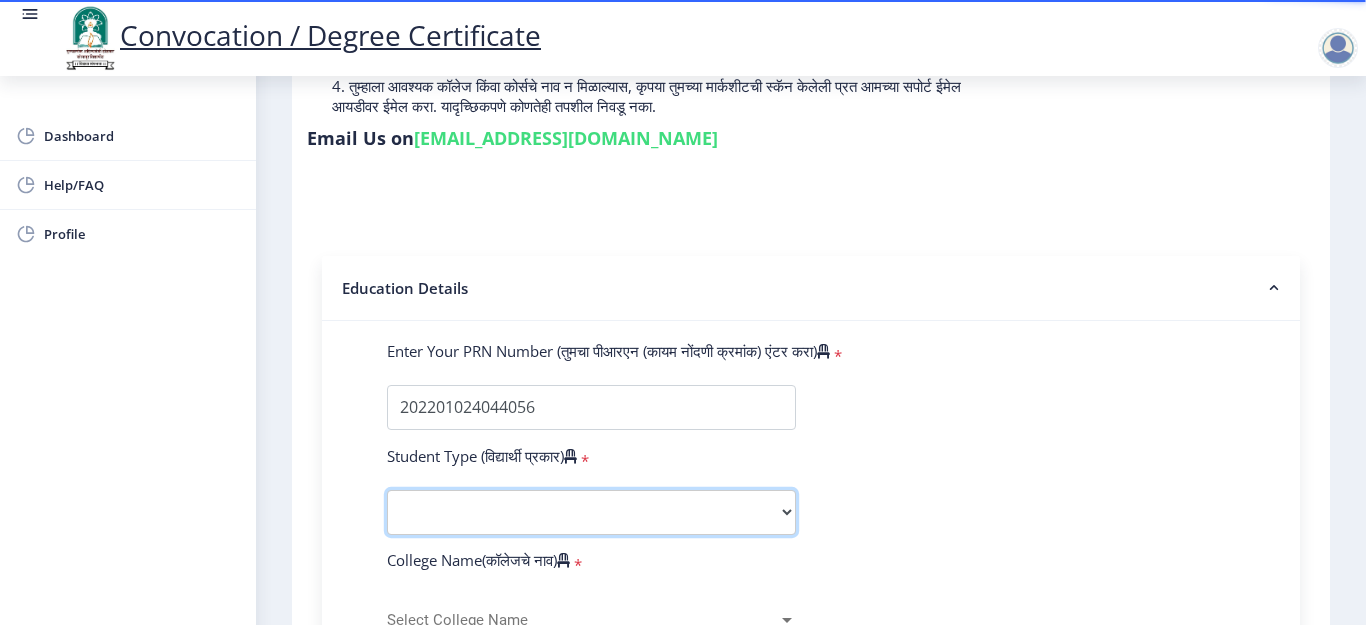 click on "Select Student Type Regular External" at bounding box center [591, 512] 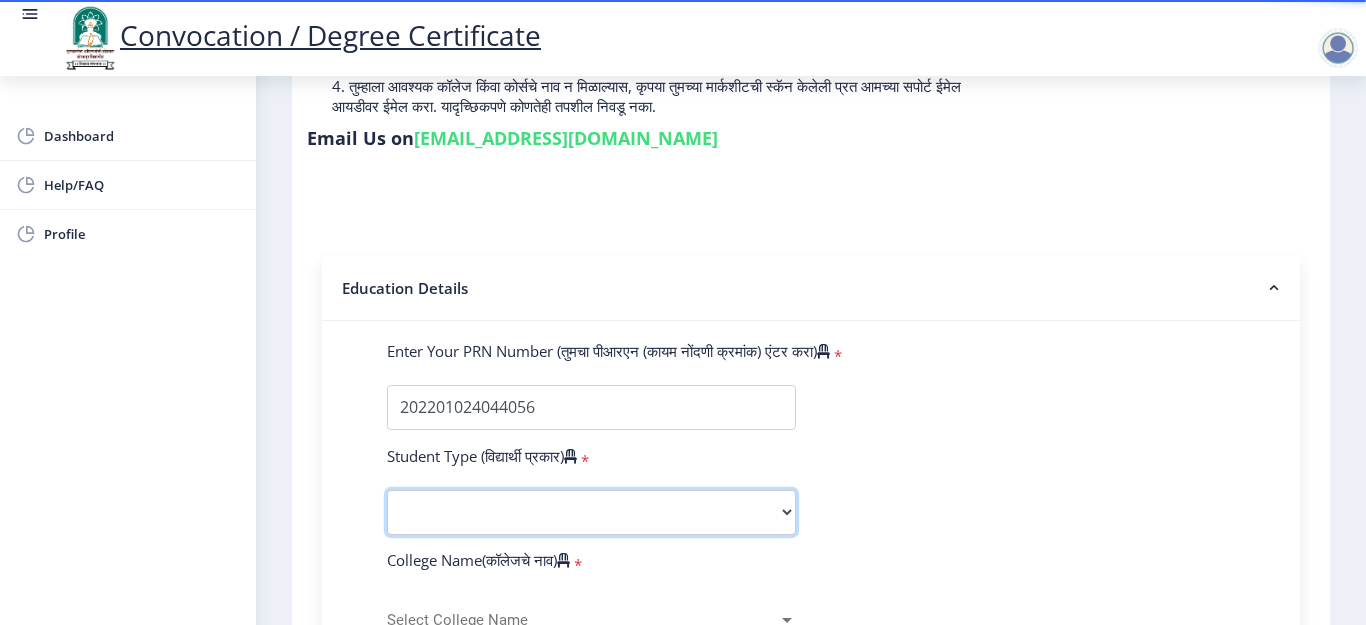 select on "Regular" 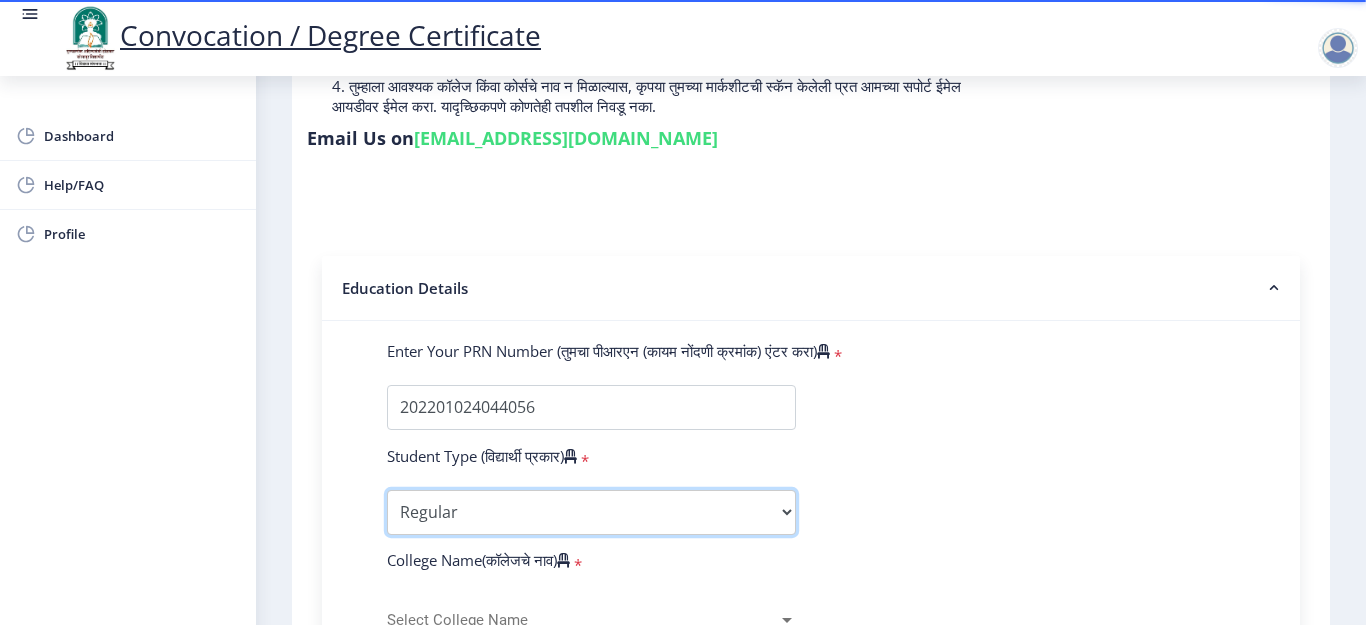 click on "Select Student Type Regular External" at bounding box center (591, 512) 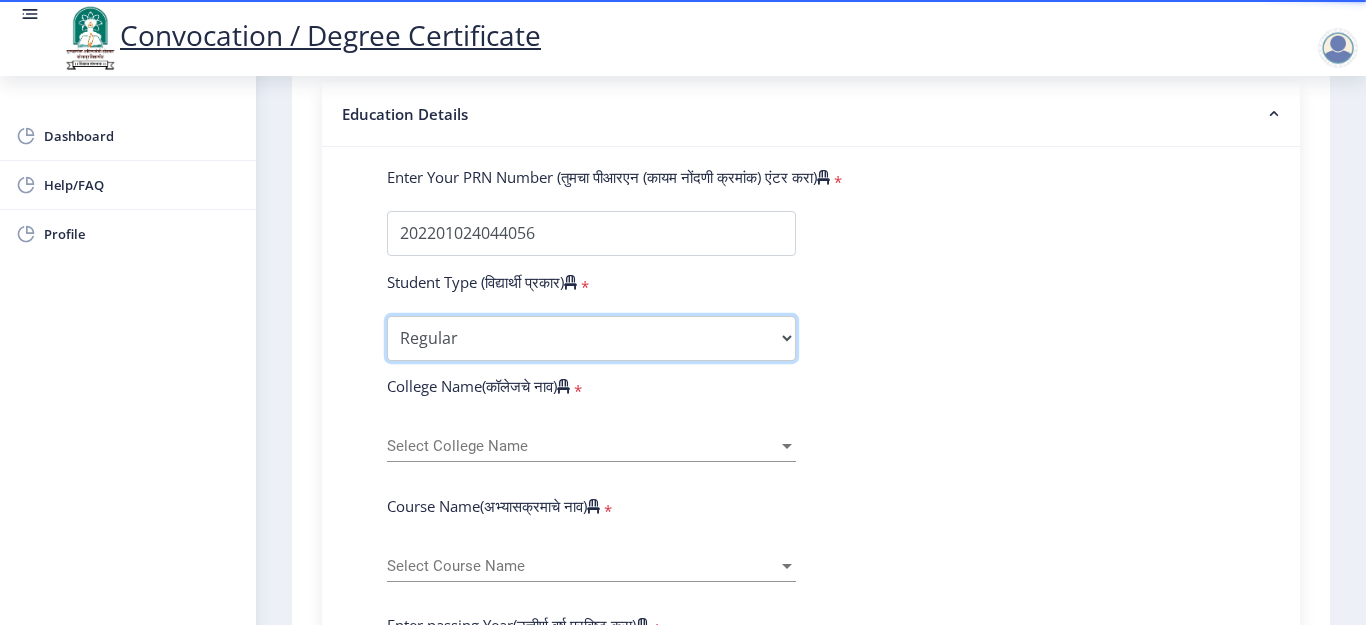 scroll, scrollTop: 639, scrollLeft: 0, axis: vertical 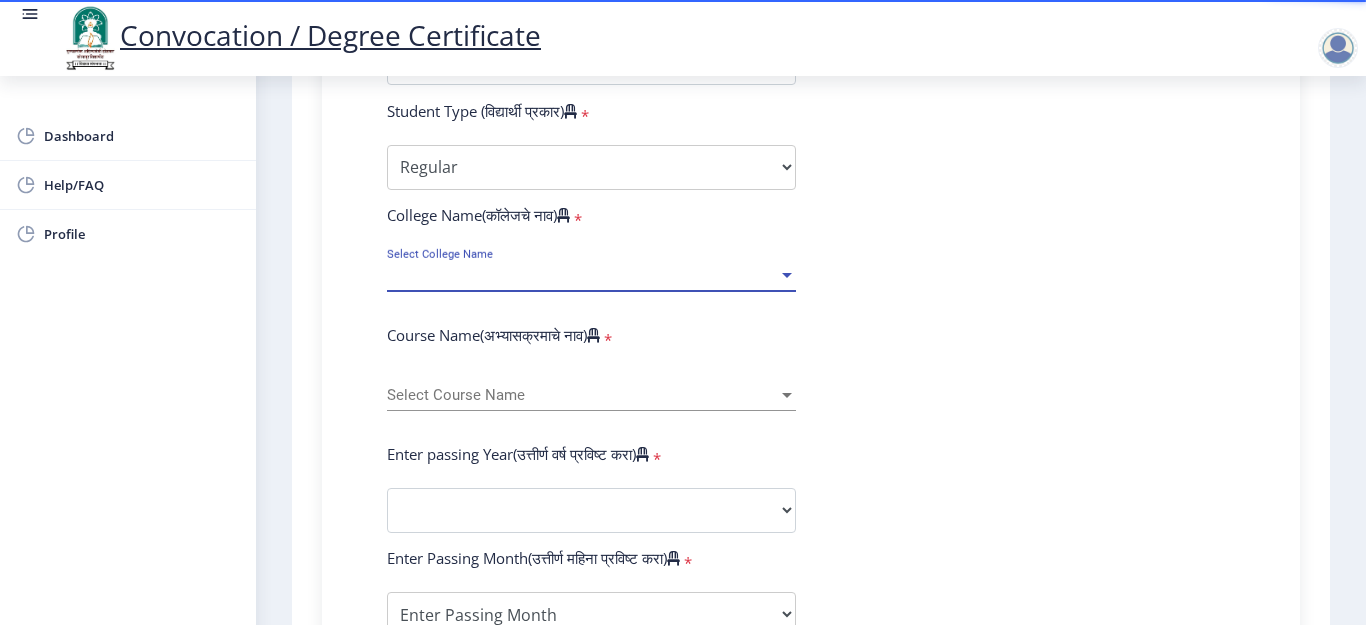 click on "Select College Name" at bounding box center (582, 275) 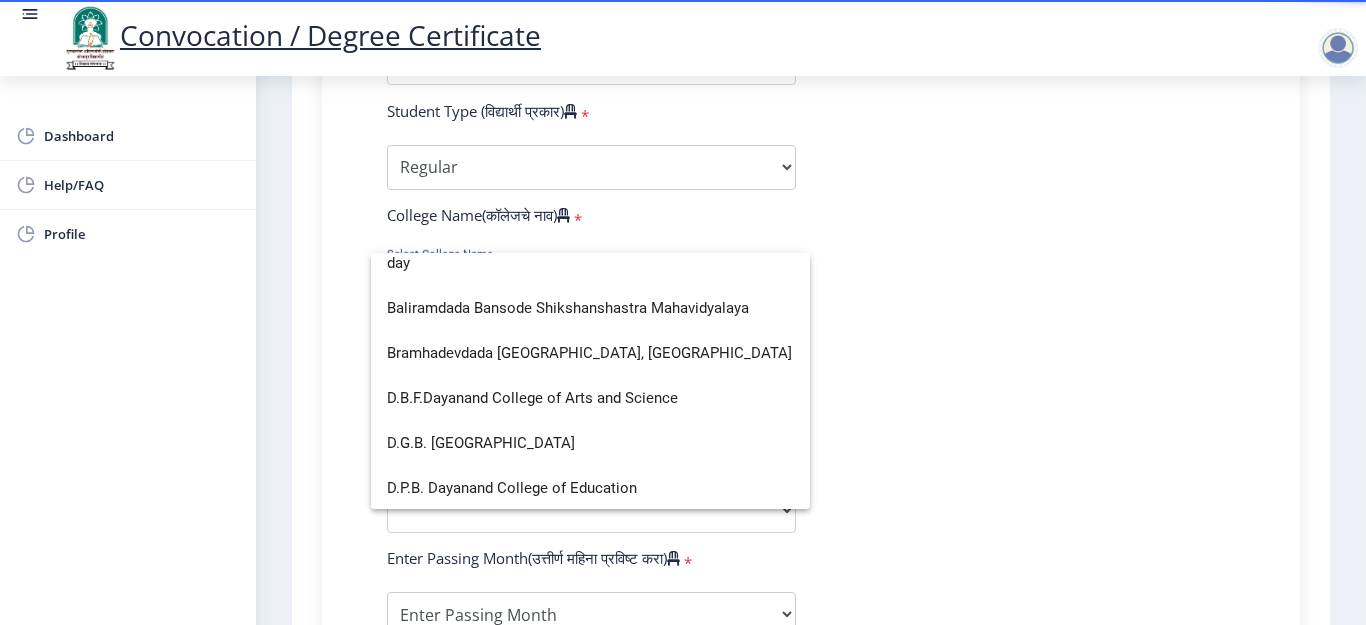scroll, scrollTop: 0, scrollLeft: 0, axis: both 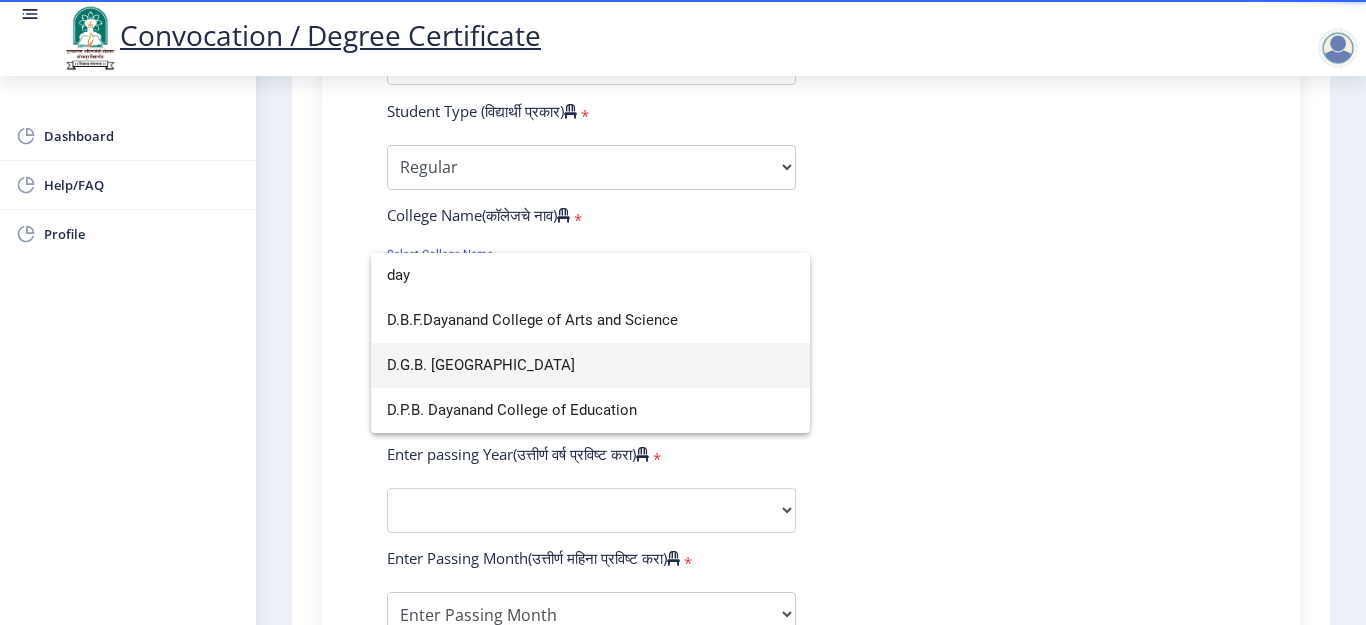 type on "day" 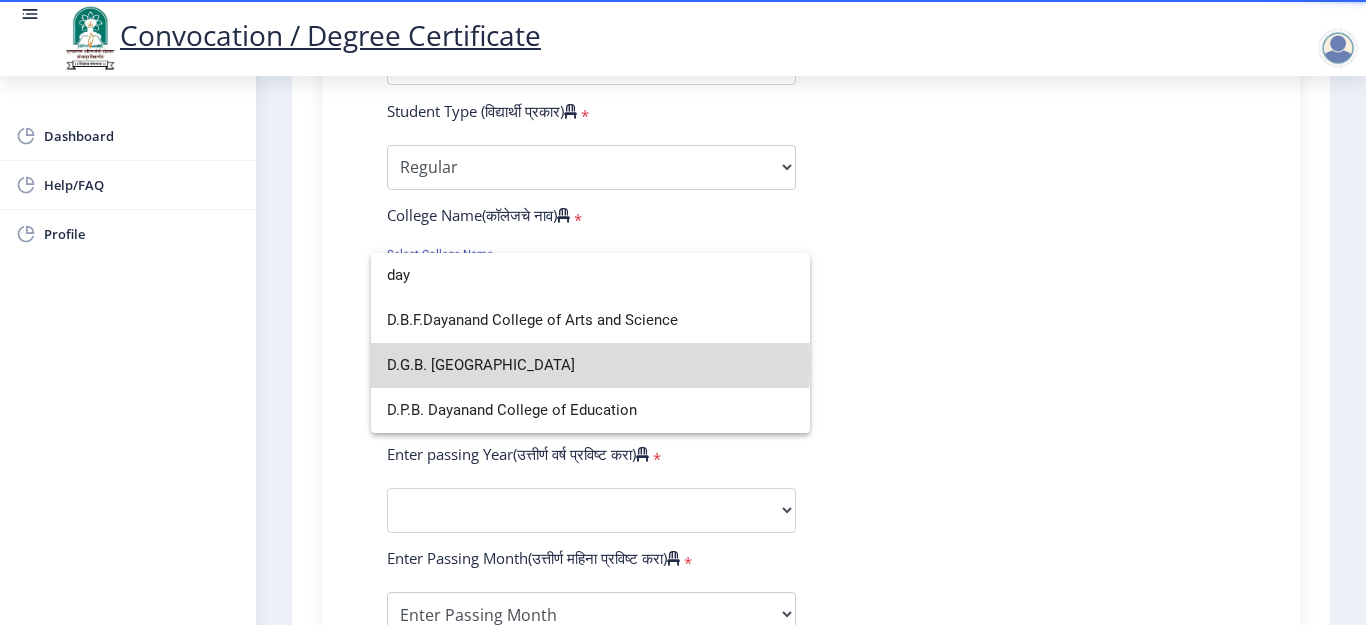 click on "D.G.B. Dayanand Law College" at bounding box center (590, 365) 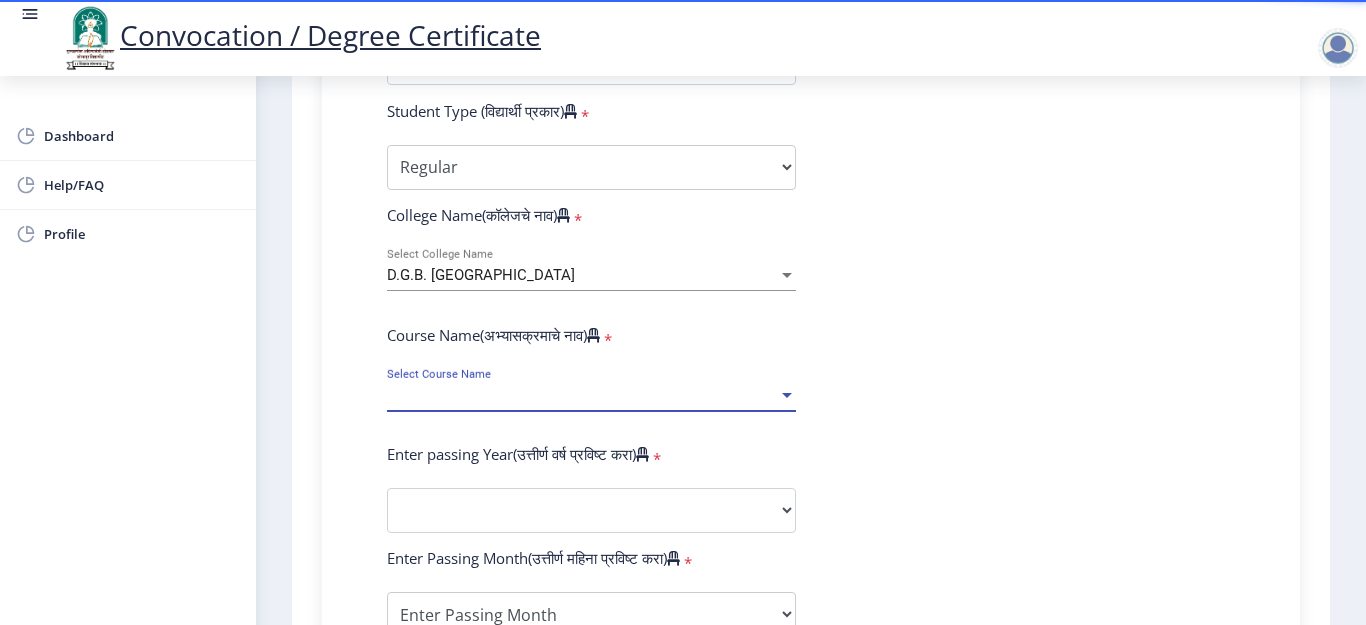 click on "Select Course Name" at bounding box center (582, 395) 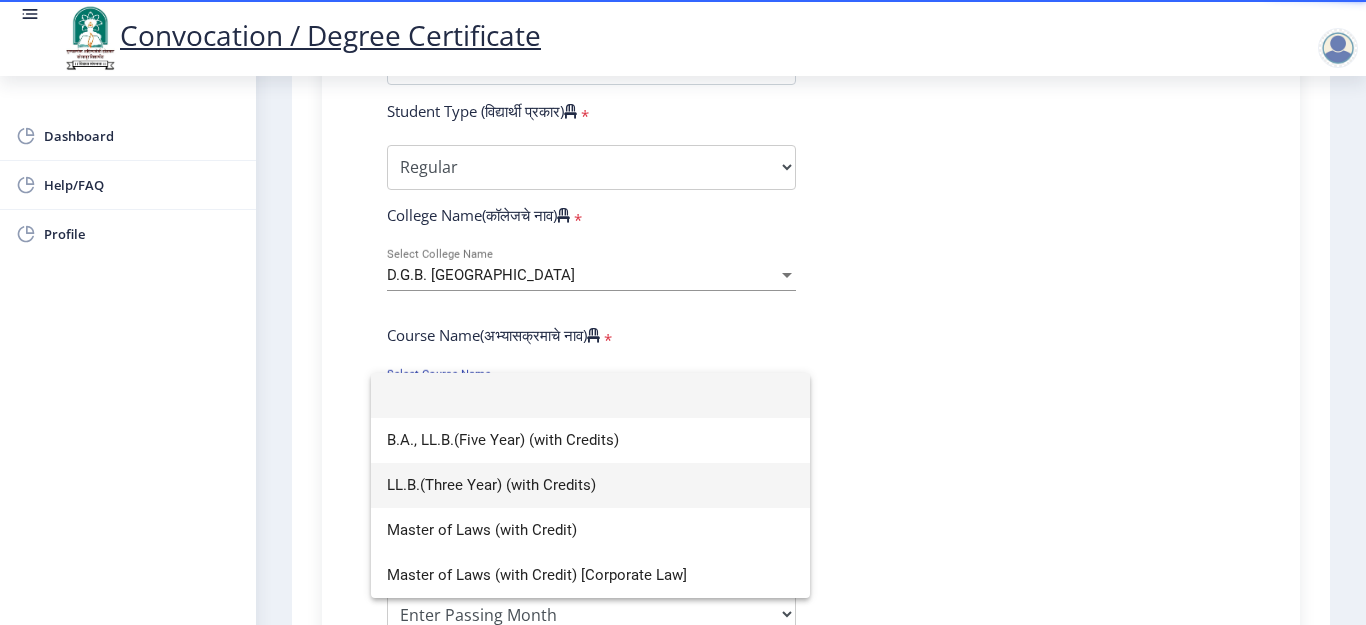 click on "LL.B.(Three Year)  (with Credits)" at bounding box center [590, 485] 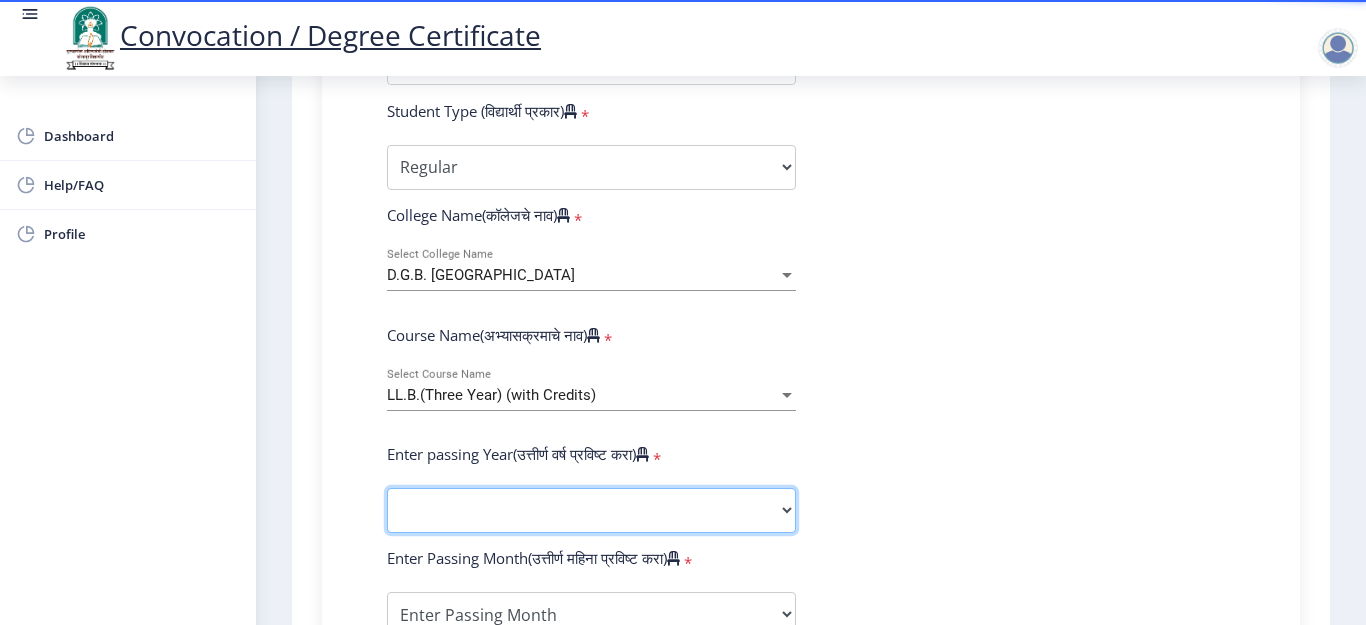 click on "2025   2024   2023   2022   2021   2020   2019   2018   2017   2016   2015   2014   2013   2012   2011   2010   2009   2008   2007   2006   2005   2004   2003   2002   2001   2000   1999   1998   1997   1996   1995   1994   1993   1992   1991   1990   1989   1988   1987   1986   1985   1984   1983   1982   1981   1980   1979   1978   1977   1976" 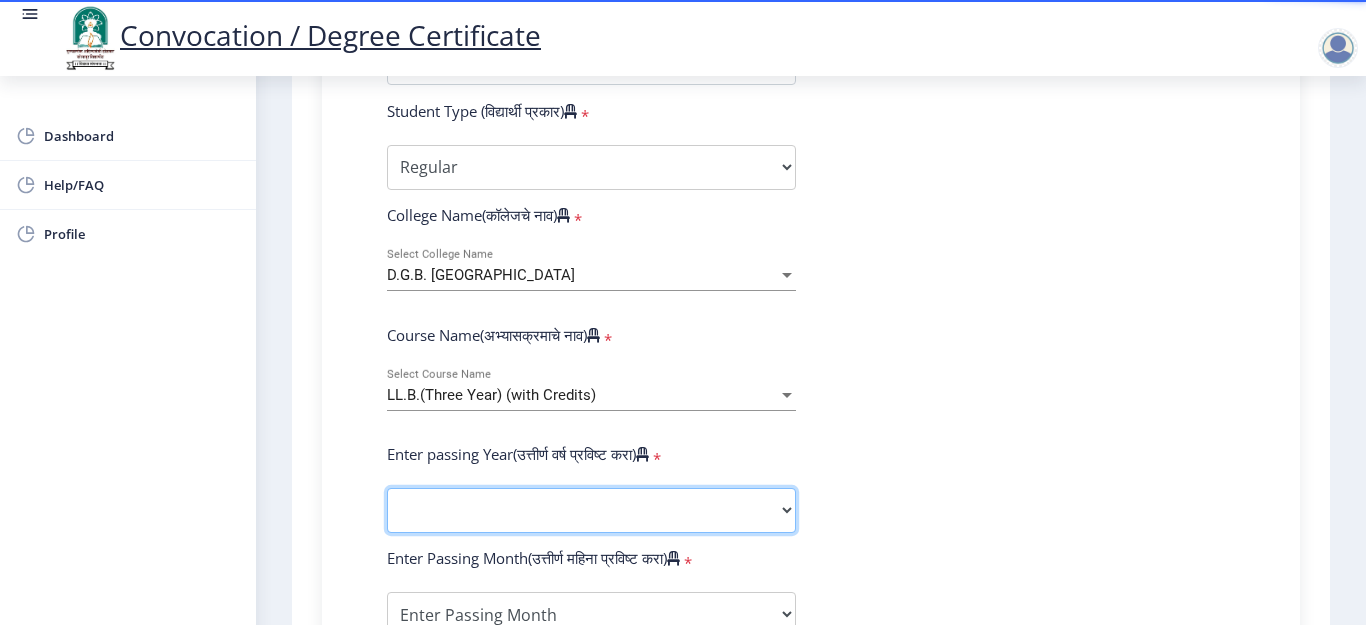 select on "2025" 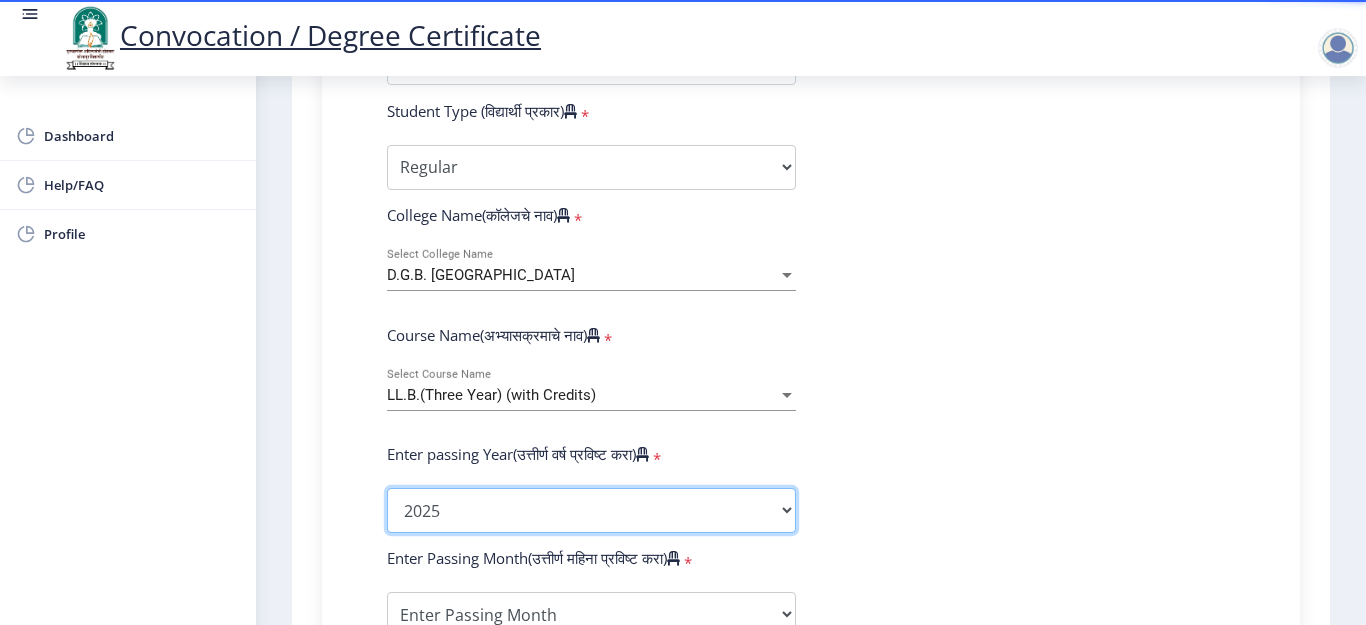 click on "2025   2024   2023   2022   2021   2020   2019   2018   2017   2016   2015   2014   2013   2012   2011   2010   2009   2008   2007   2006   2005   2004   2003   2002   2001   2000   1999   1998   1997   1996   1995   1994   1993   1992   1991   1990   1989   1988   1987   1986   1985   1984   1983   1982   1981   1980   1979   1978   1977   1976" 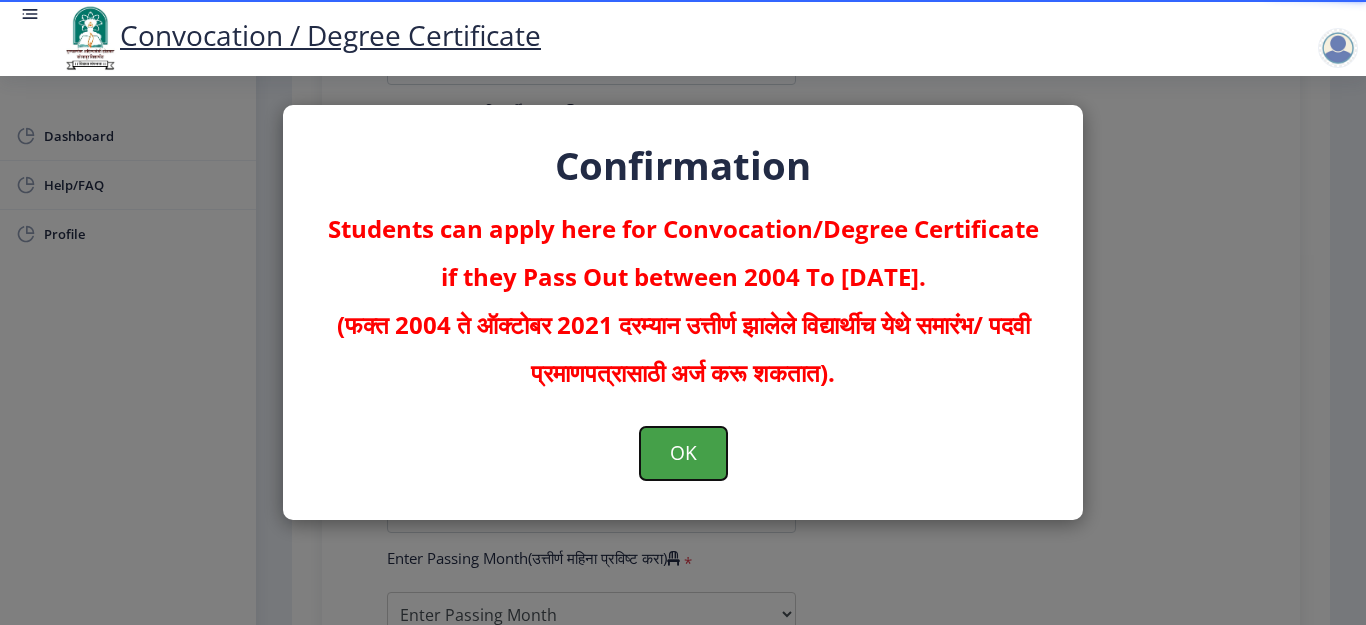 click on "OK" 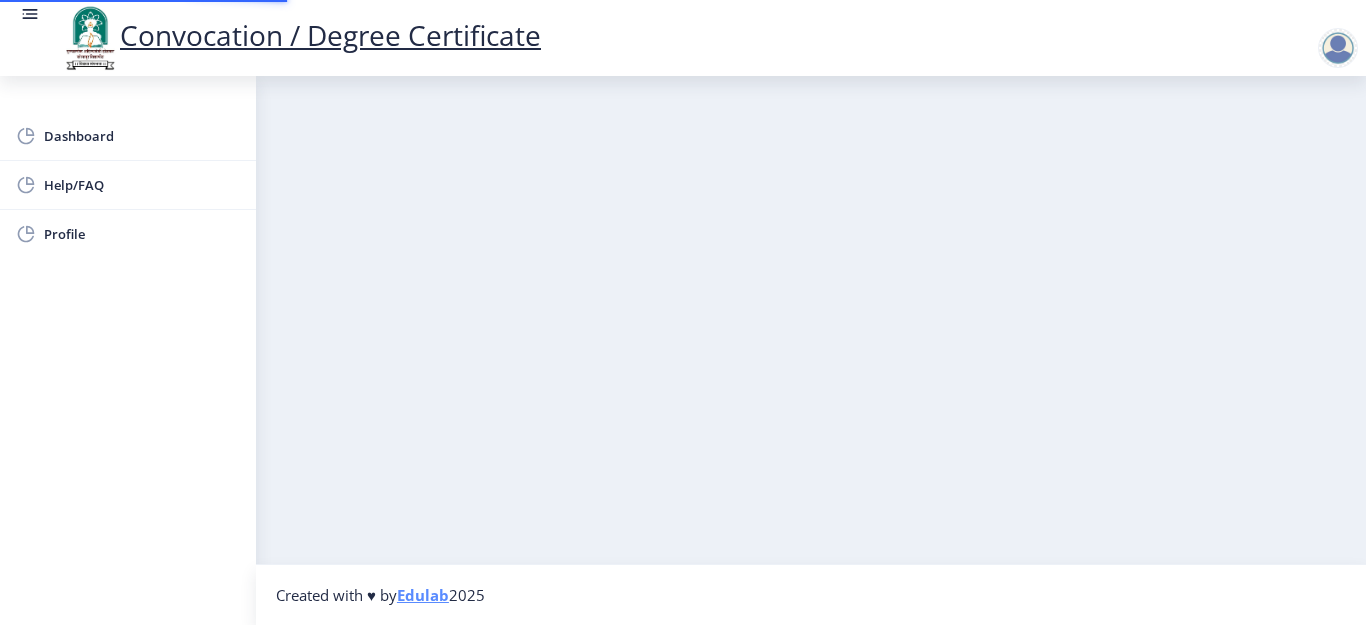 scroll, scrollTop: 0, scrollLeft: 0, axis: both 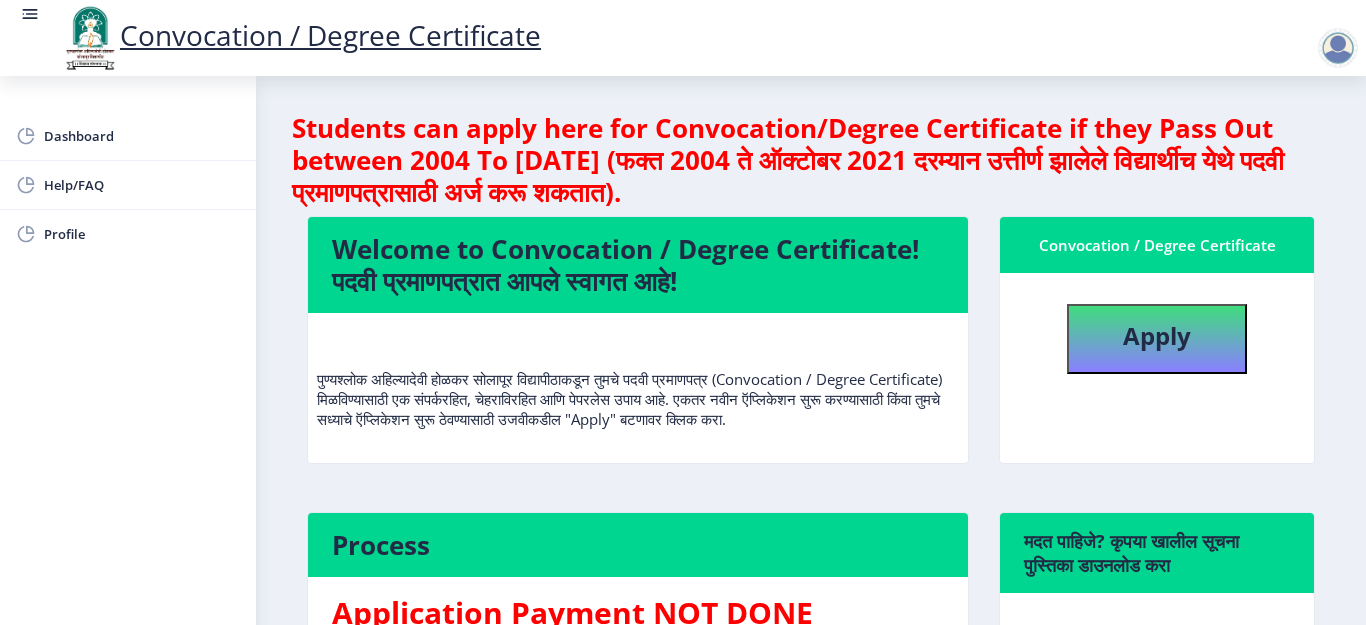 click on "Convocation / Degree Certificate" 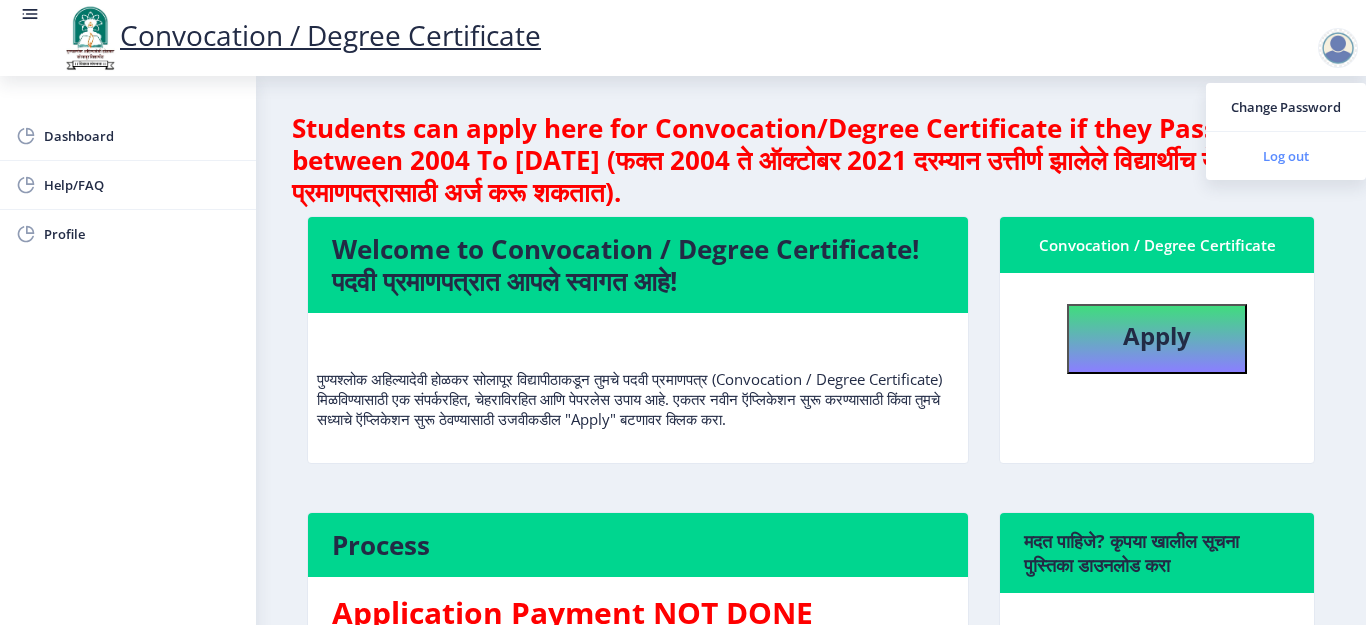 click on "Log out" at bounding box center (1286, 156) 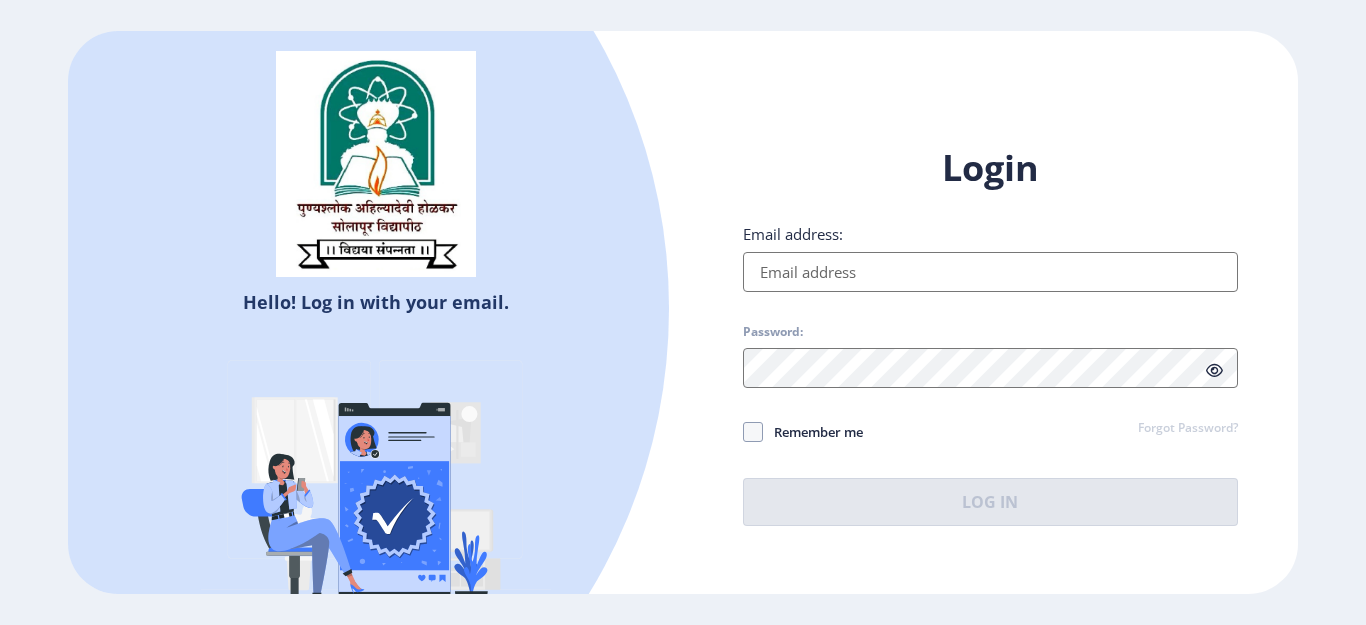type on "ali.sayyed123@gmail.com" 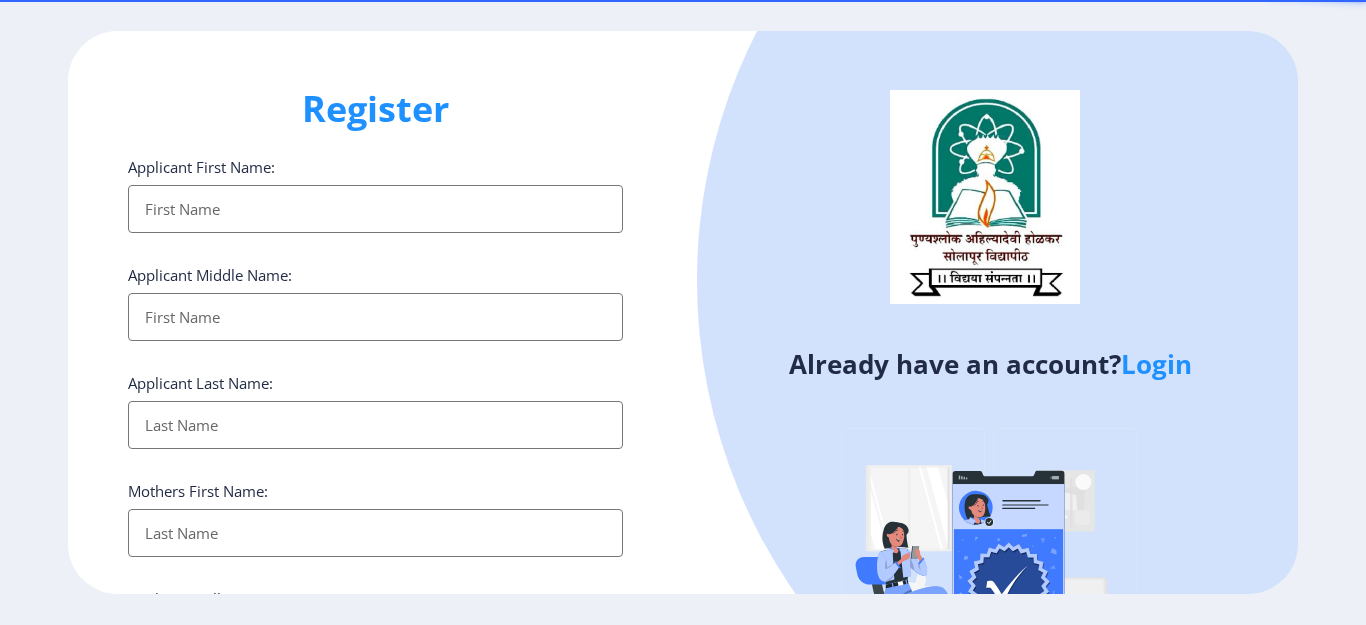 select 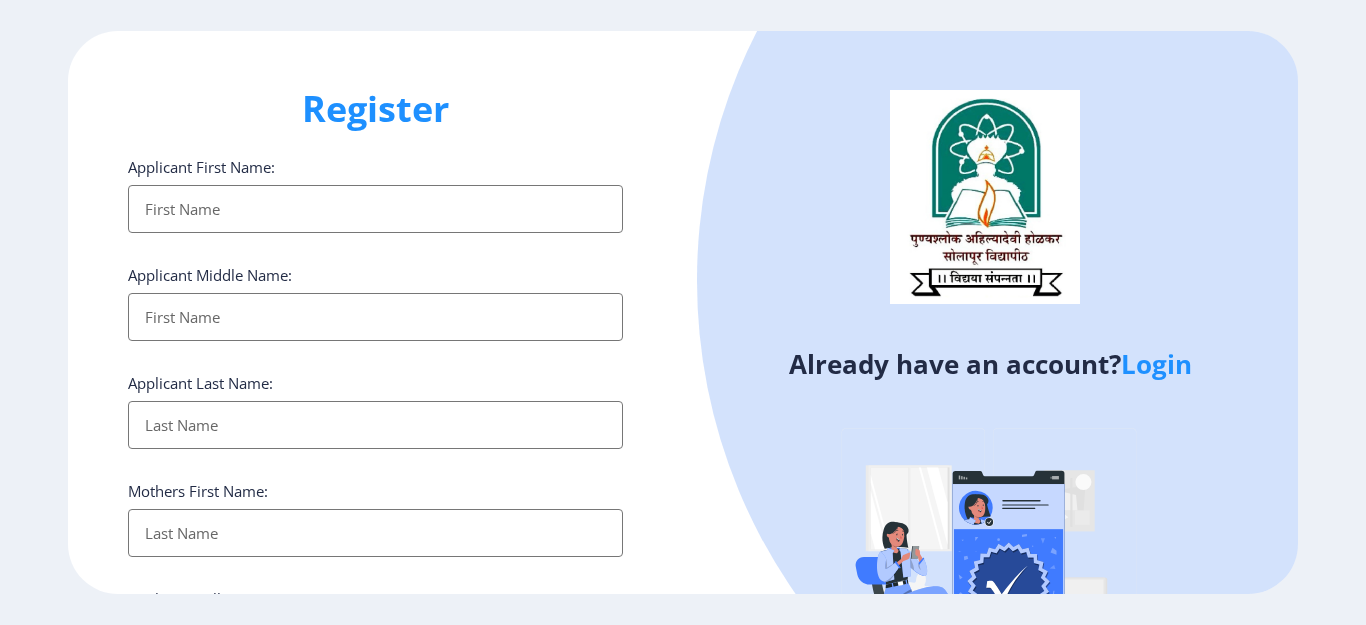 select 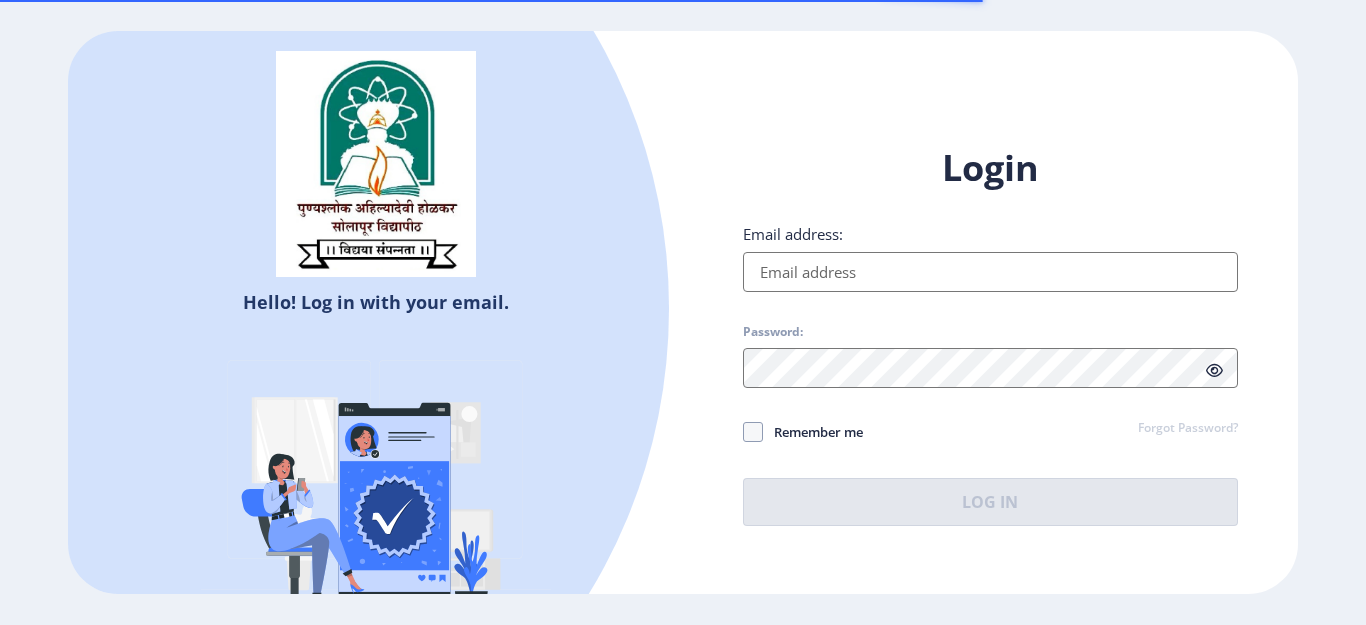 type on "ali.sayyed123@gmail.com" 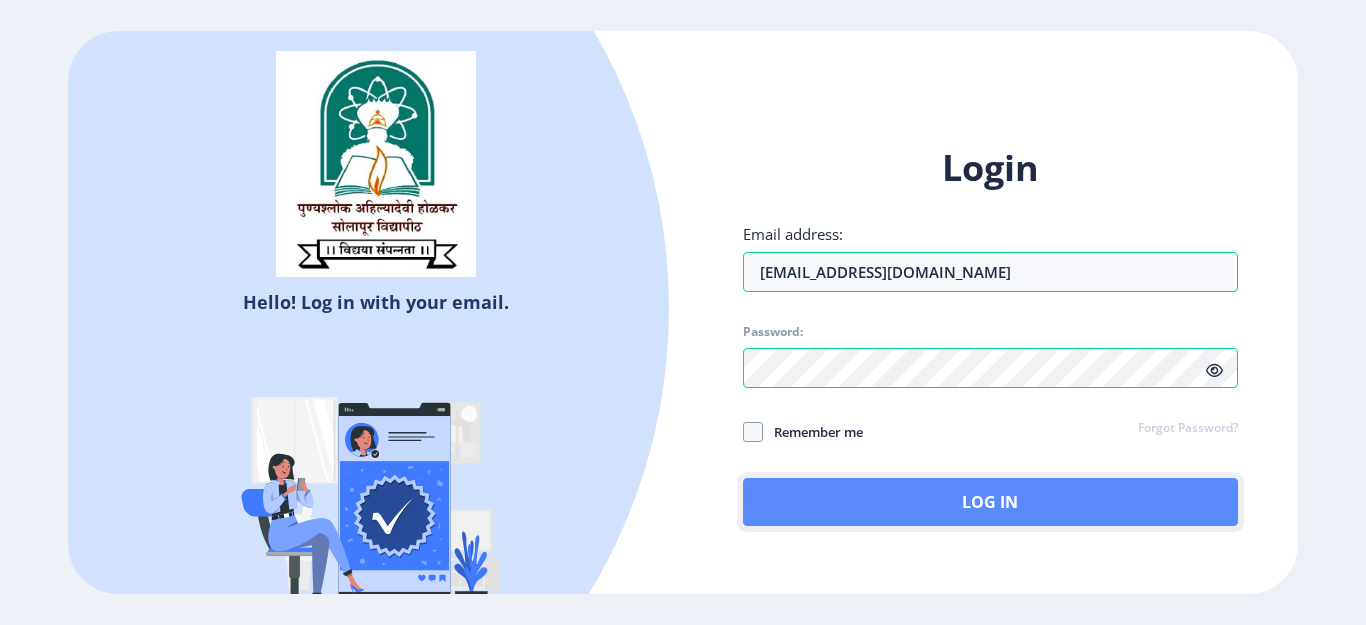 click on "Log In" 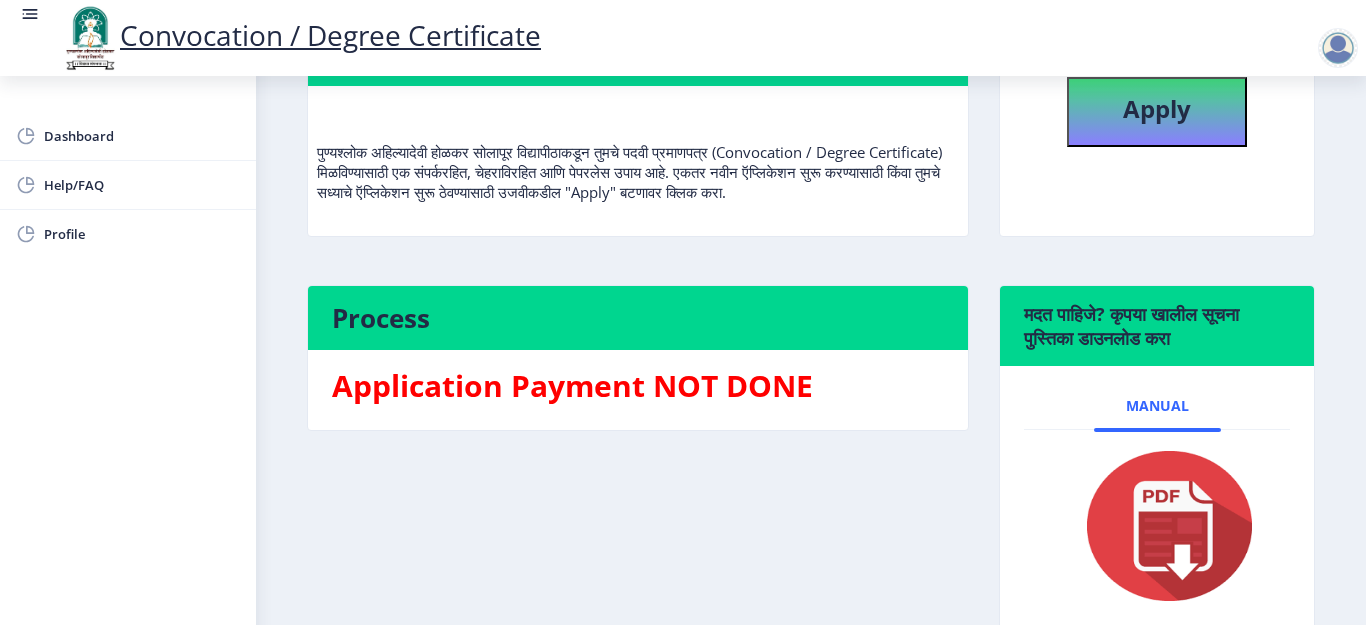 scroll, scrollTop: 268, scrollLeft: 0, axis: vertical 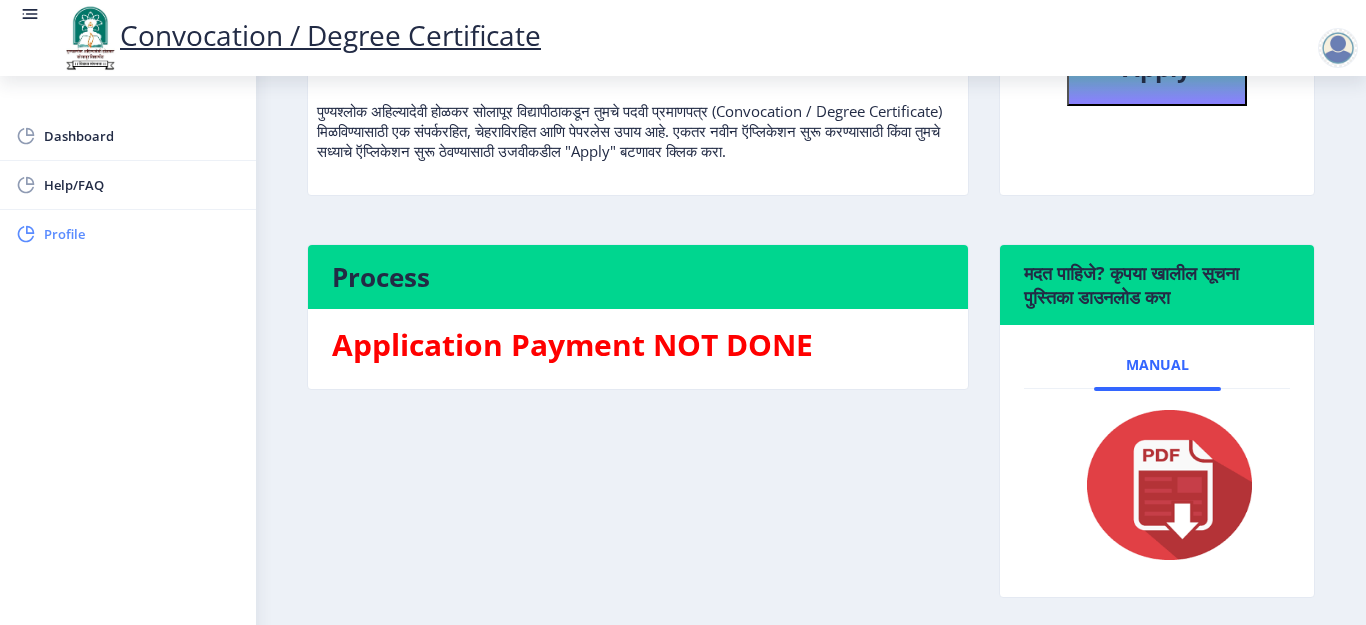 click on "Profile" 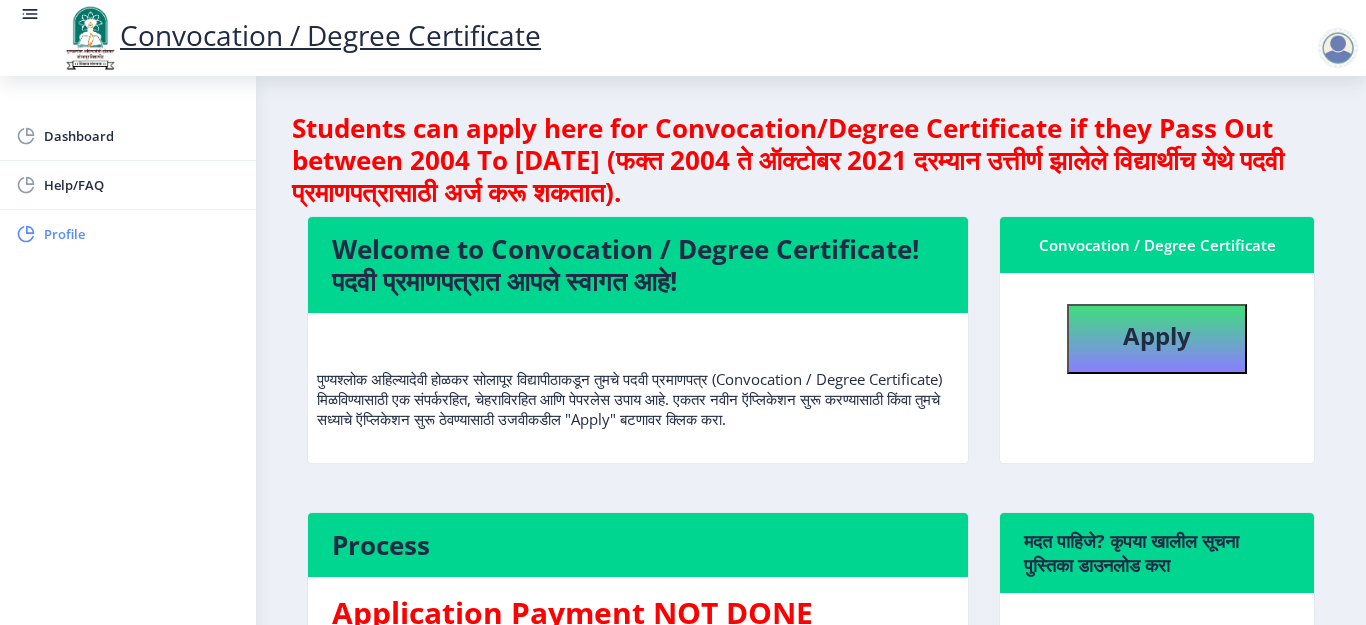 select 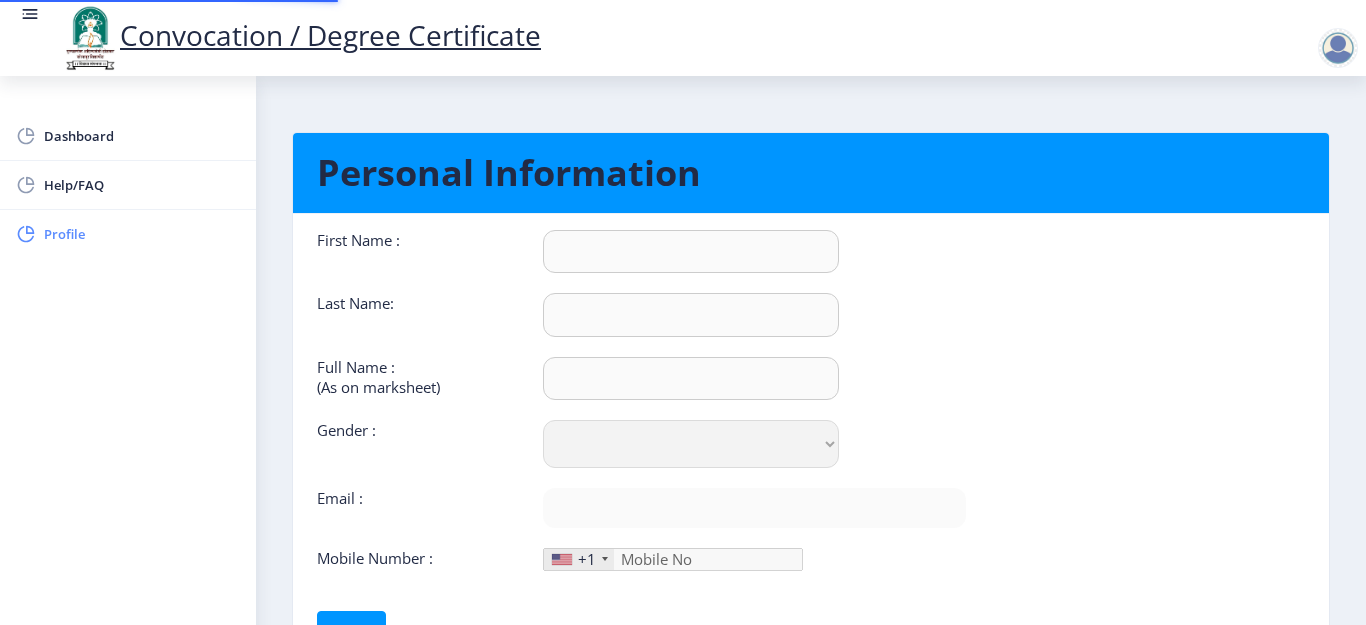type on "ALINAWAZ" 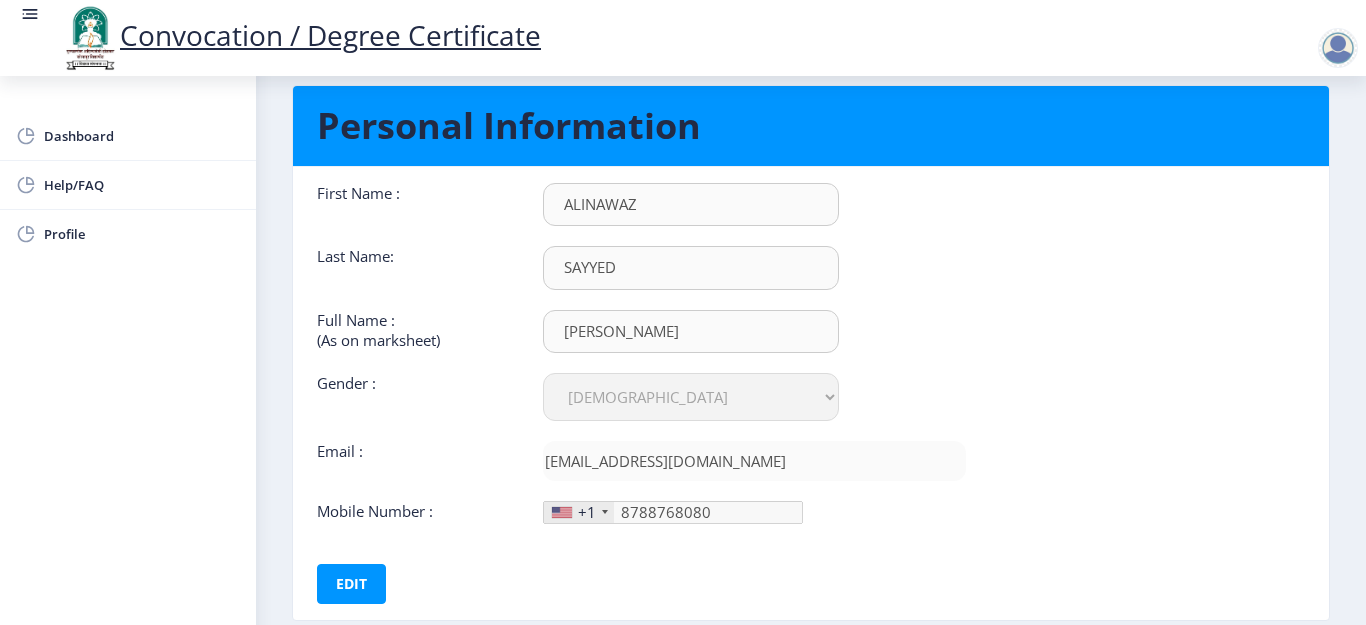 scroll, scrollTop: 45, scrollLeft: 0, axis: vertical 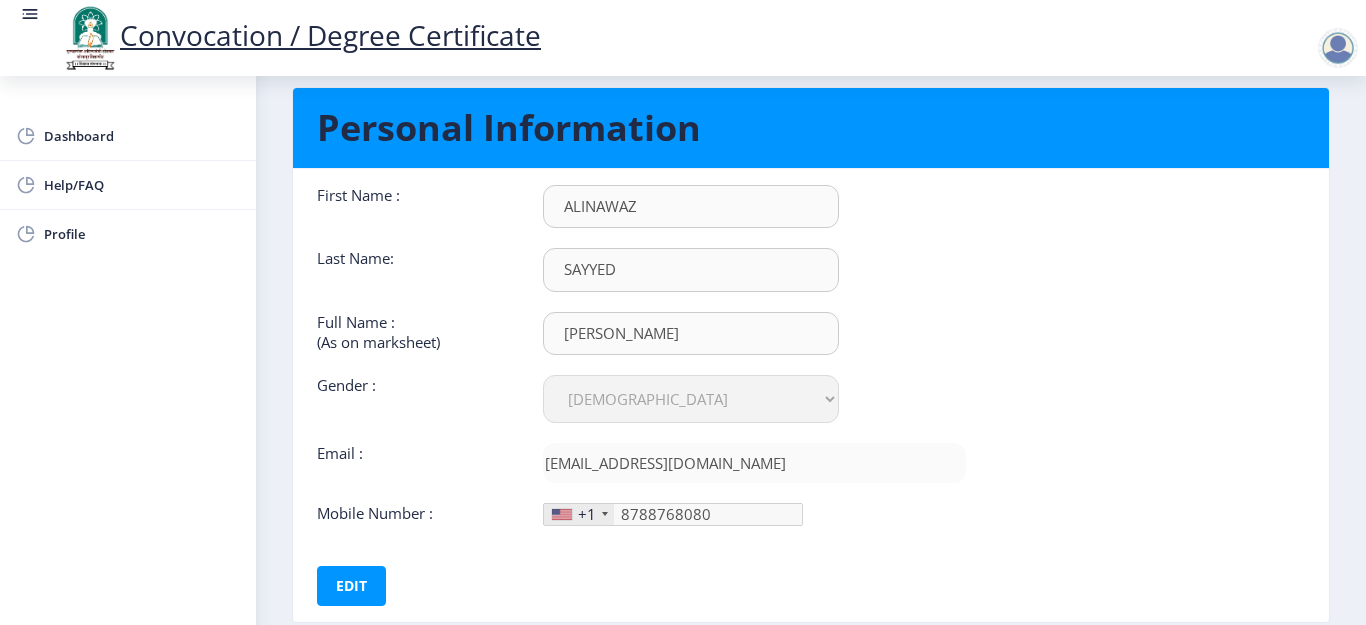 click on "sAYYED ALINAWAZ IMAMHUSAIN" at bounding box center [691, 206] 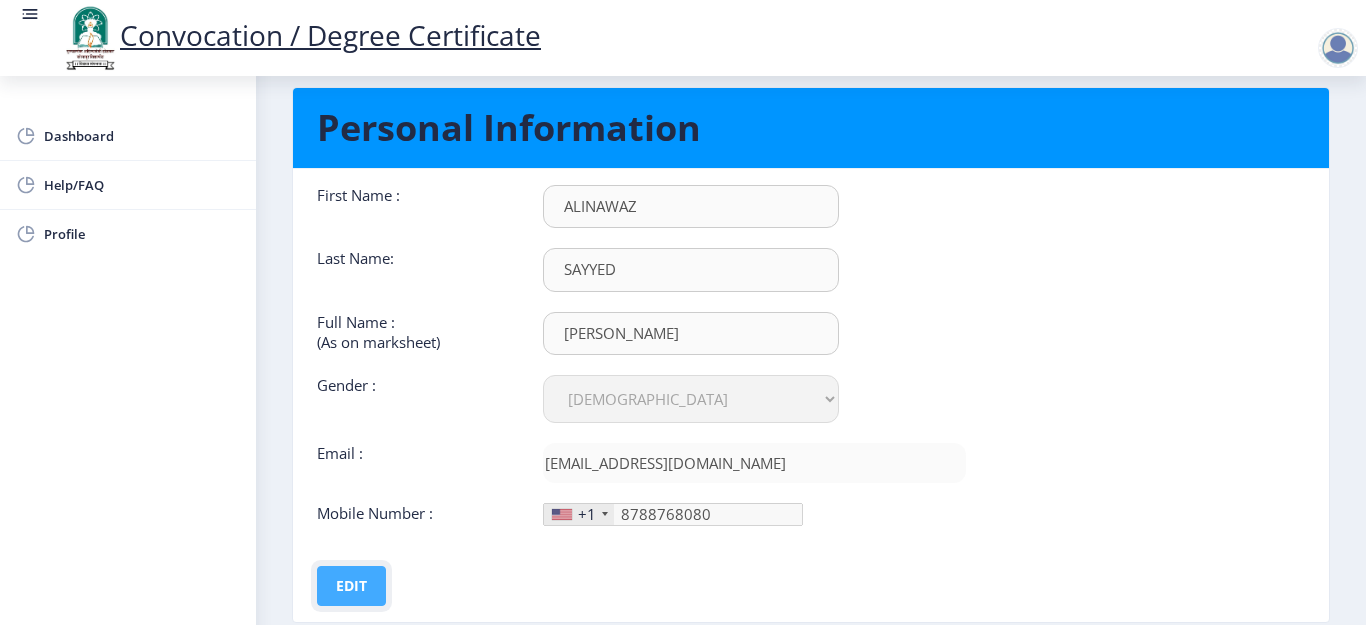 click on "Edit" 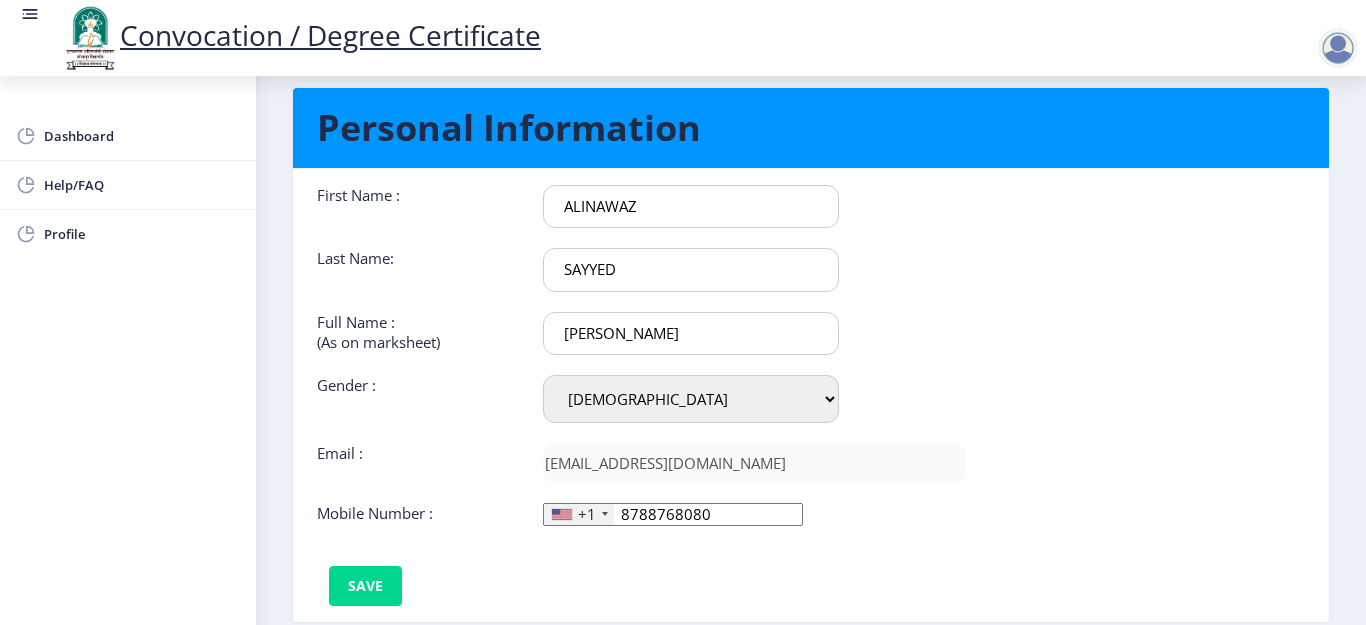 click on "sAYYED ALINAWAZ IMAMHUSAIN" at bounding box center (691, 206) 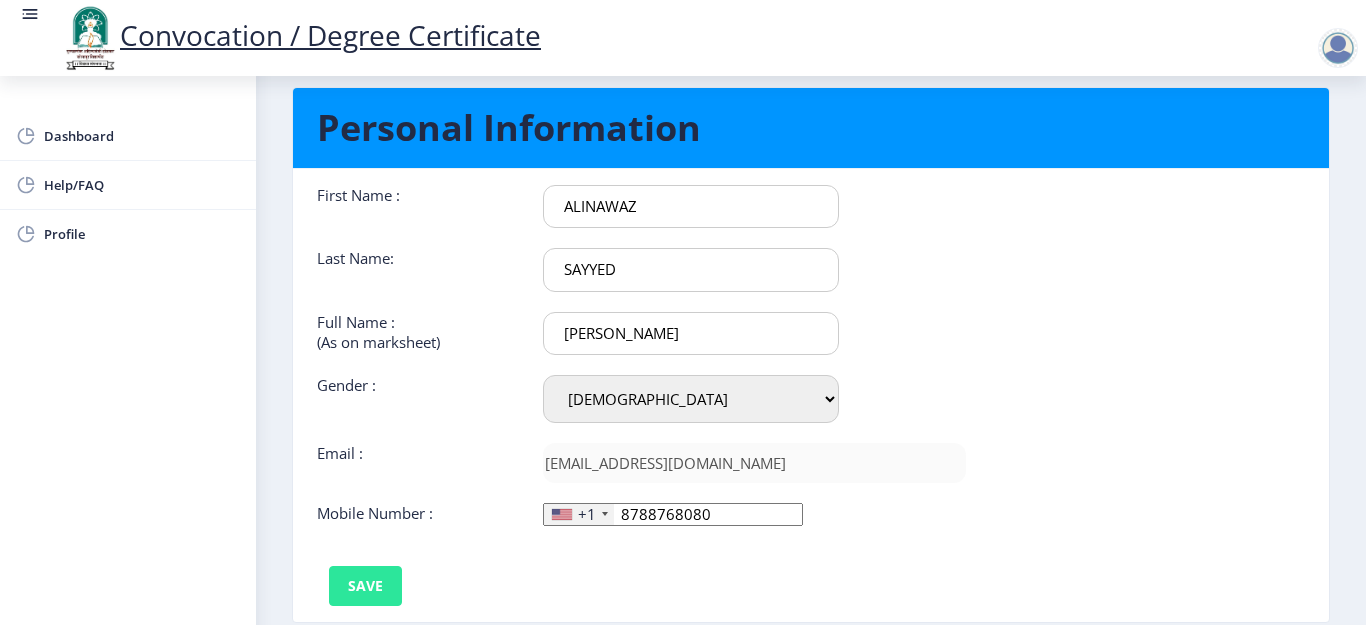 type on "SAYYED ALINAWAZ IMAMHUSAIN" 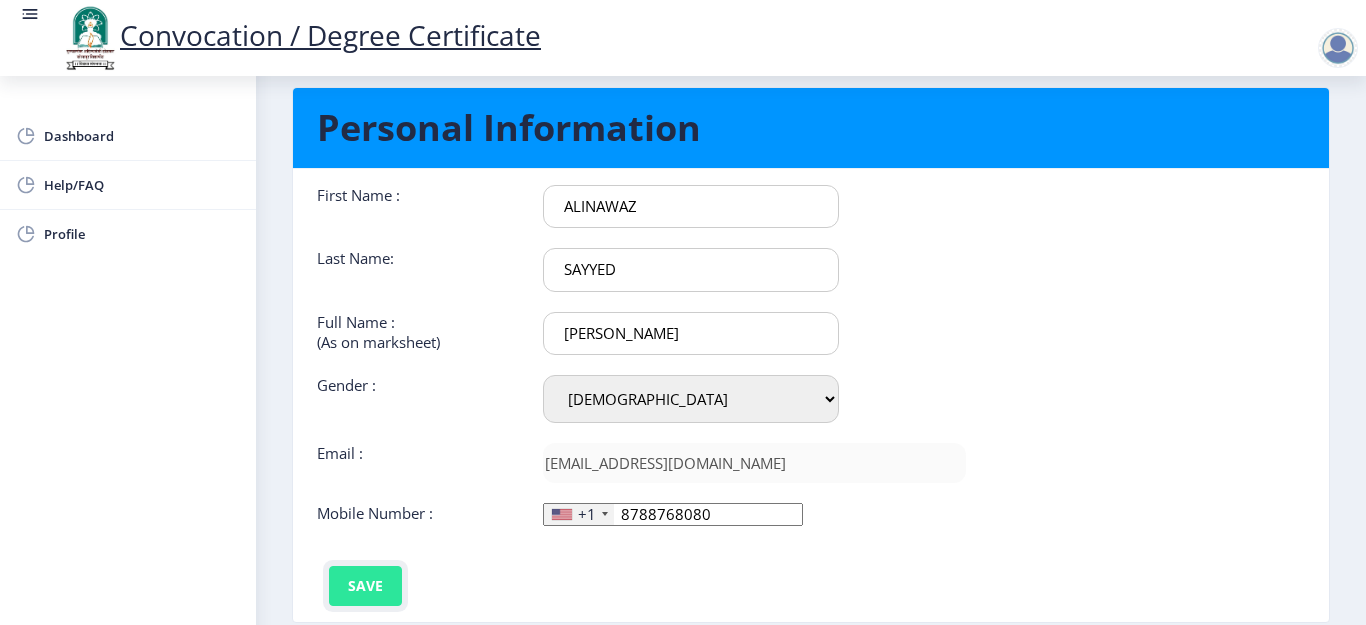click on "Save" 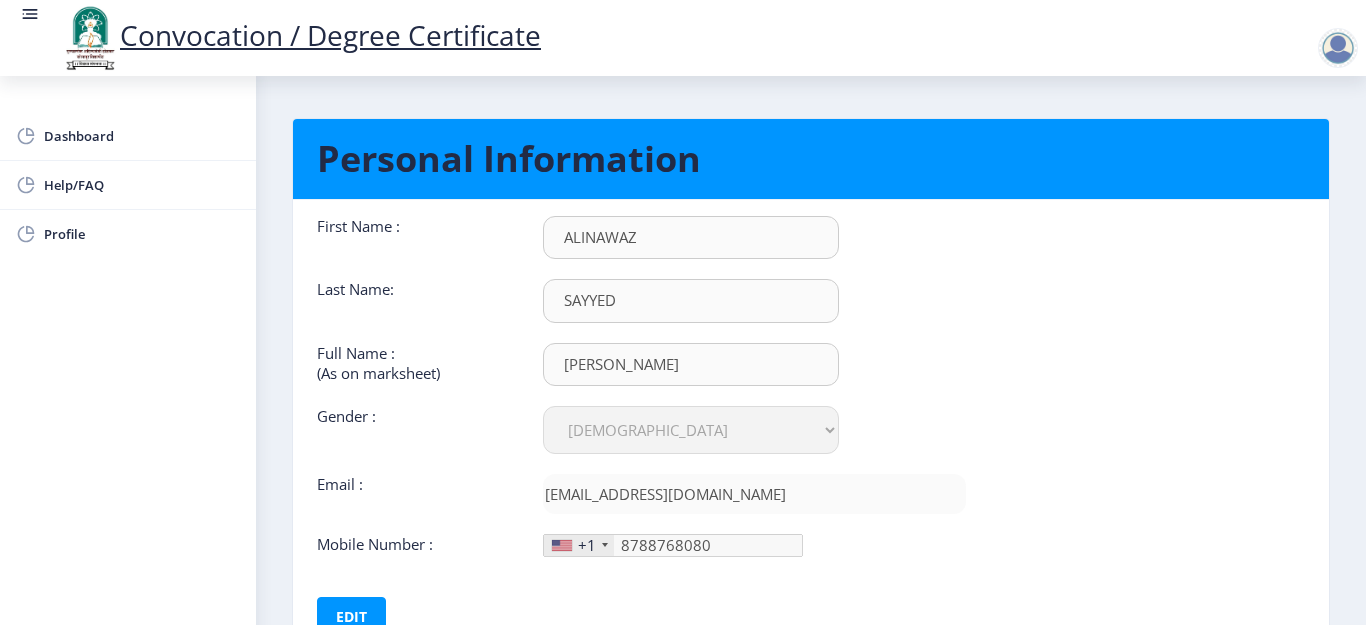 scroll, scrollTop: 0, scrollLeft: 0, axis: both 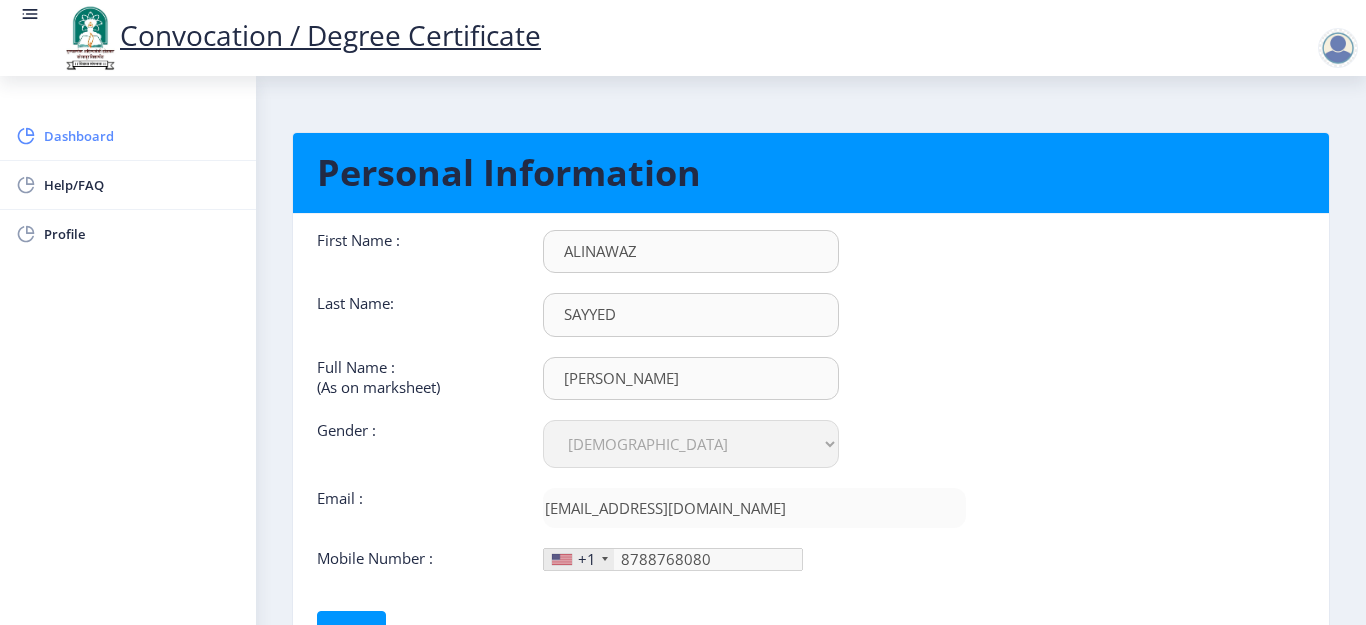 click on "Dashboard" 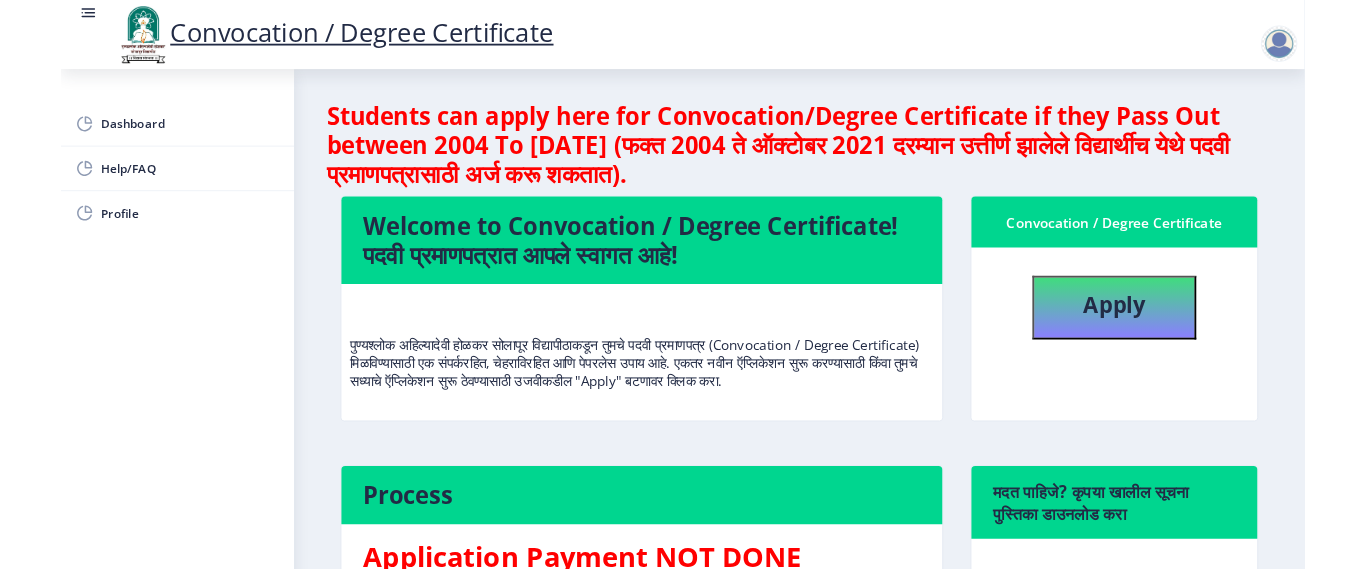 scroll, scrollTop: 0, scrollLeft: 0, axis: both 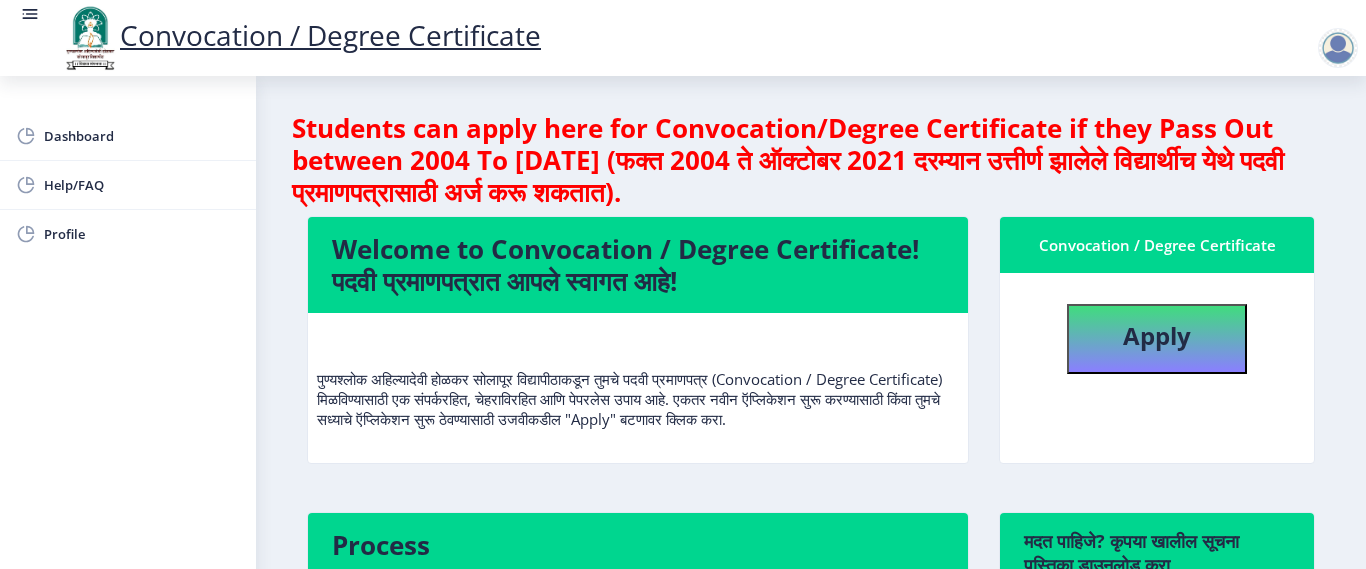 click on "Convocation / Degree Certificate" 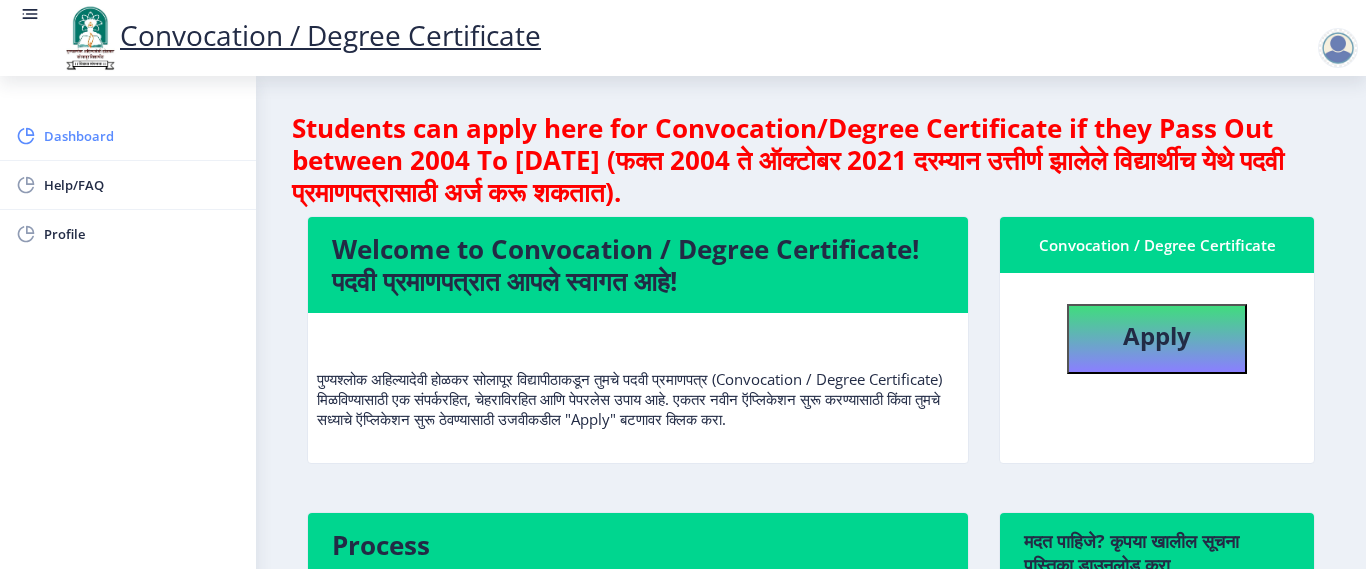 click on "Dashboard" 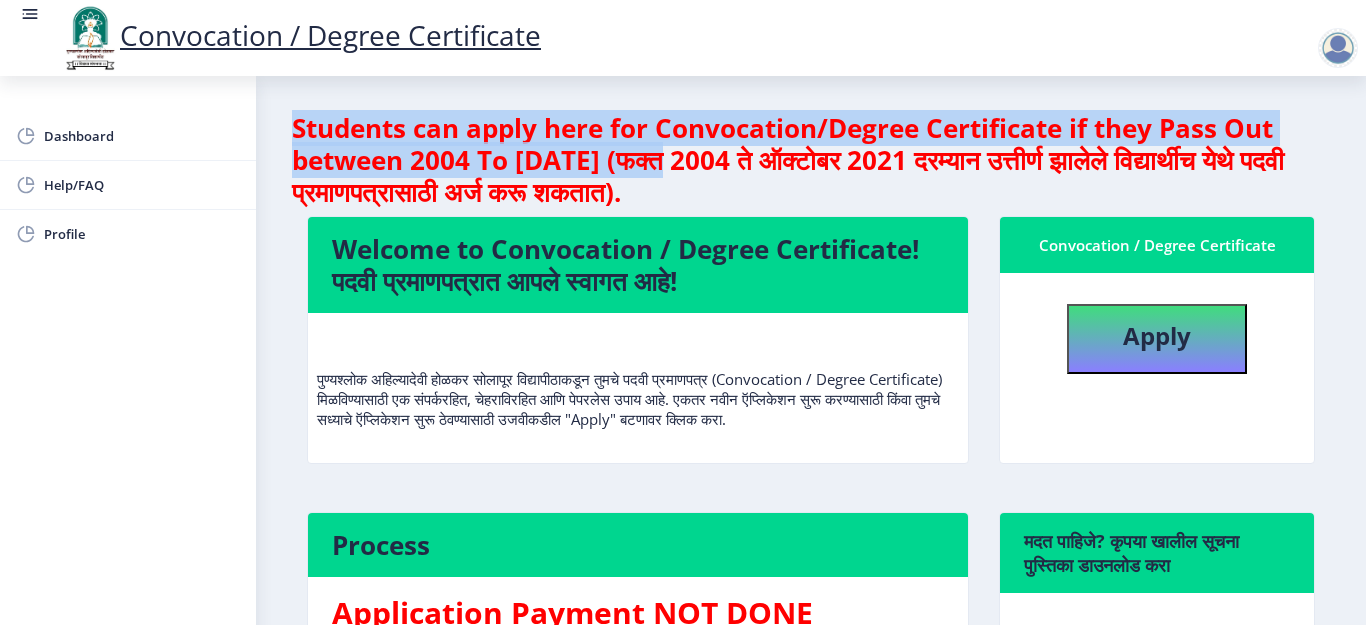 drag, startPoint x: 290, startPoint y: 121, endPoint x: 682, endPoint y: 159, distance: 393.83752 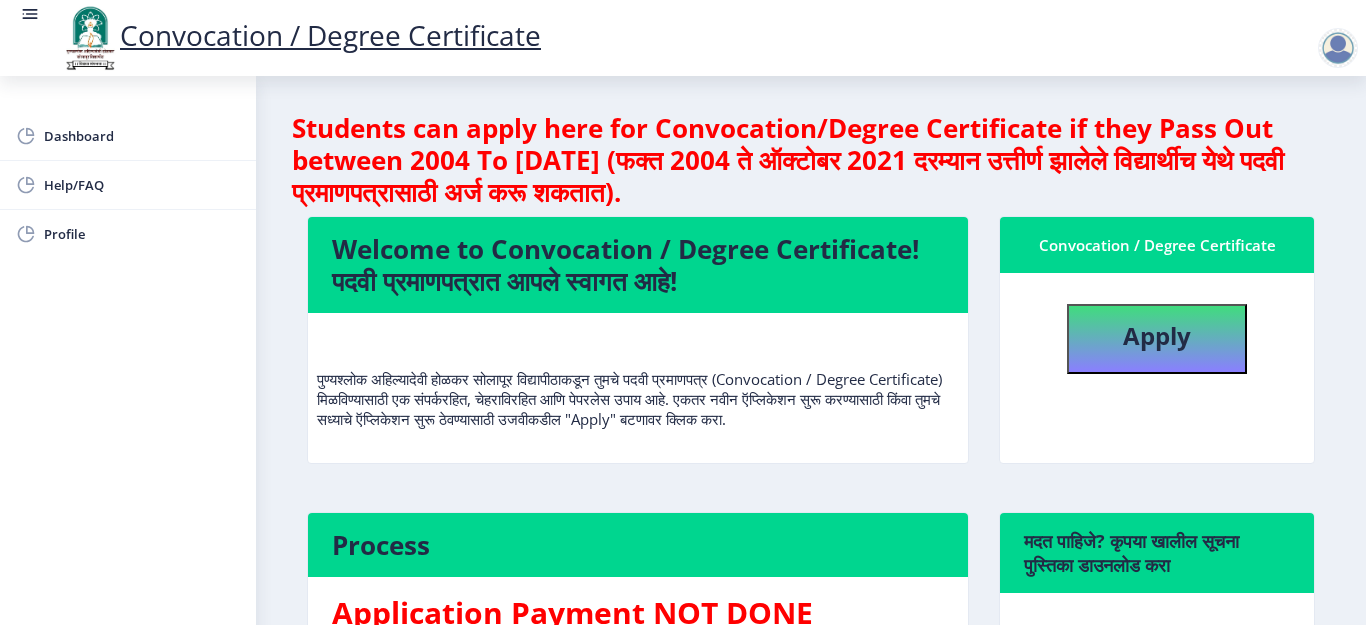 click on "Students can apply here for Convocation/Degree Certificate if they Pass Out between 2004 To October 2021 (फक्त 2004 ते ऑक्टोबर 2021 दरम्यान उत्तीर्ण झालेले विद्यार्थीच येथे पदवी प्रमाणपत्रासाठी अर्ज करू शकतात).  Welcome to Convocation / Degree Certificate!  पदवी प्रमाणपत्रात आपले स्वागत आहे!   Convocation / Degree Certificate   Apply  Process Application Payment NOT DONE  मदत पाहिजे? कृपया खालील सूचना पुस्तिका डाउनलोड करा  Manual" 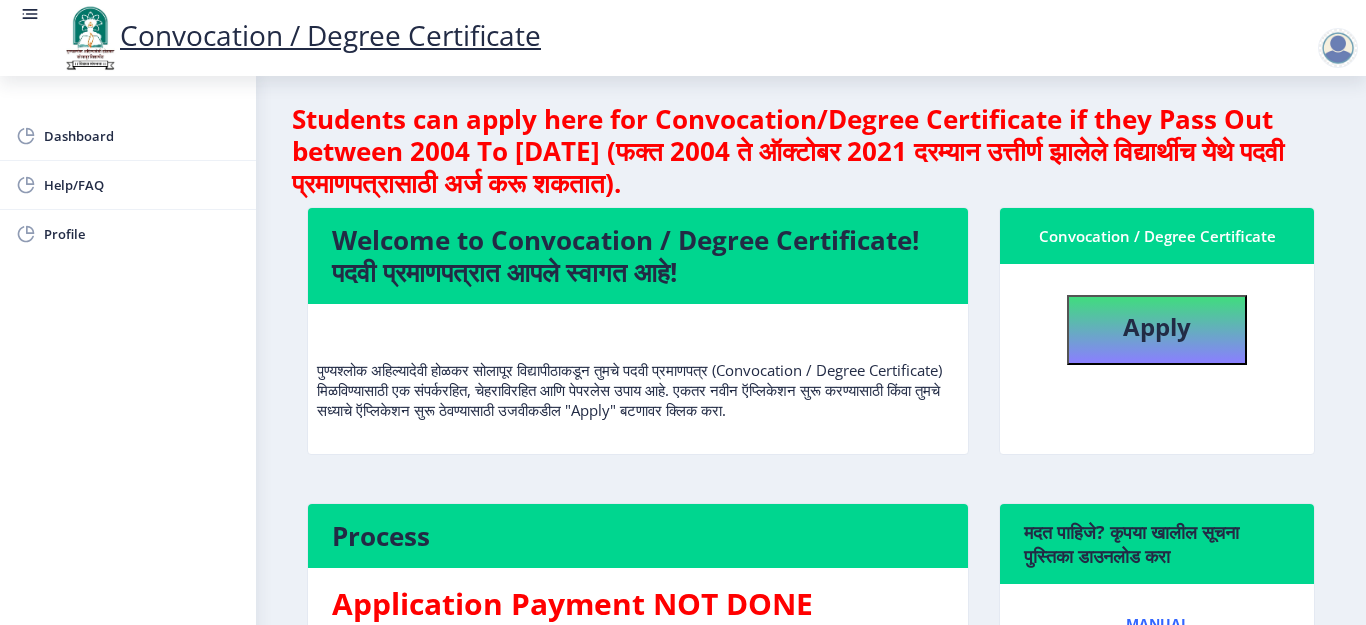 scroll, scrollTop: 0, scrollLeft: 0, axis: both 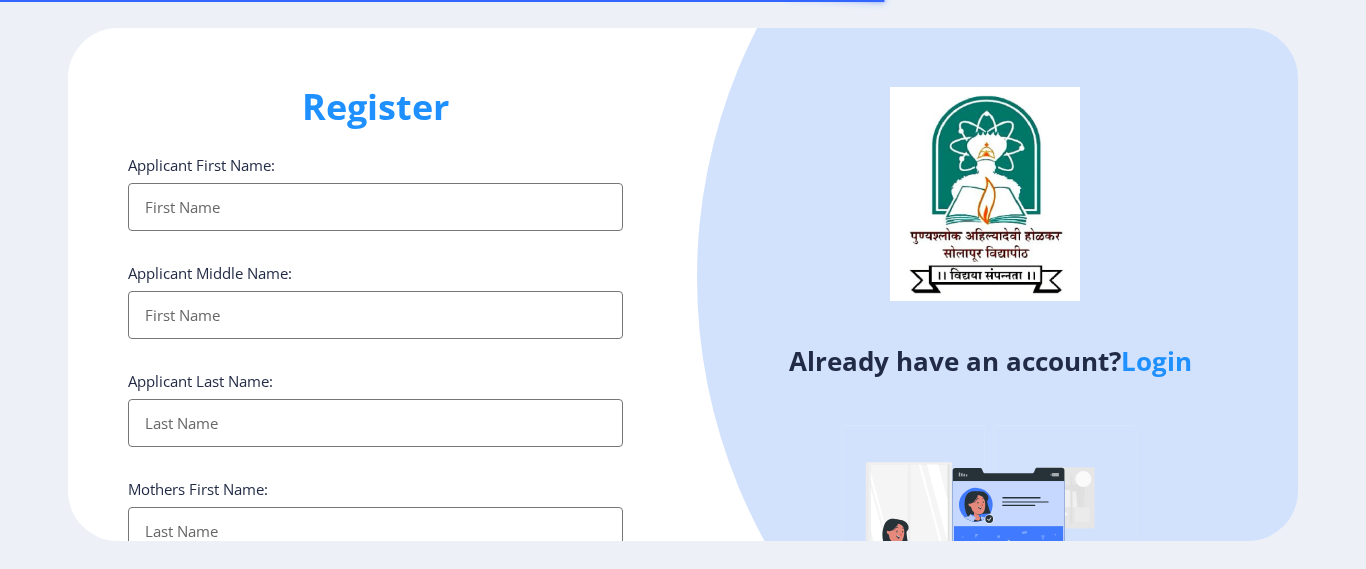 select 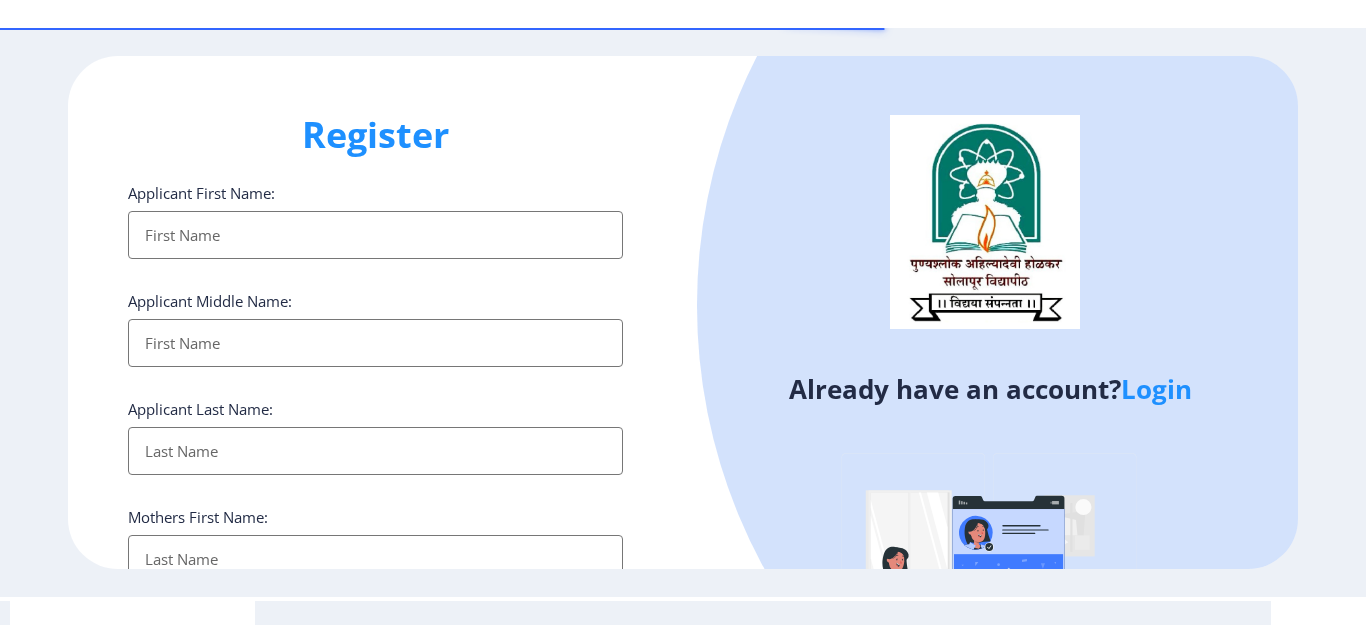 scroll, scrollTop: 0, scrollLeft: 0, axis: both 